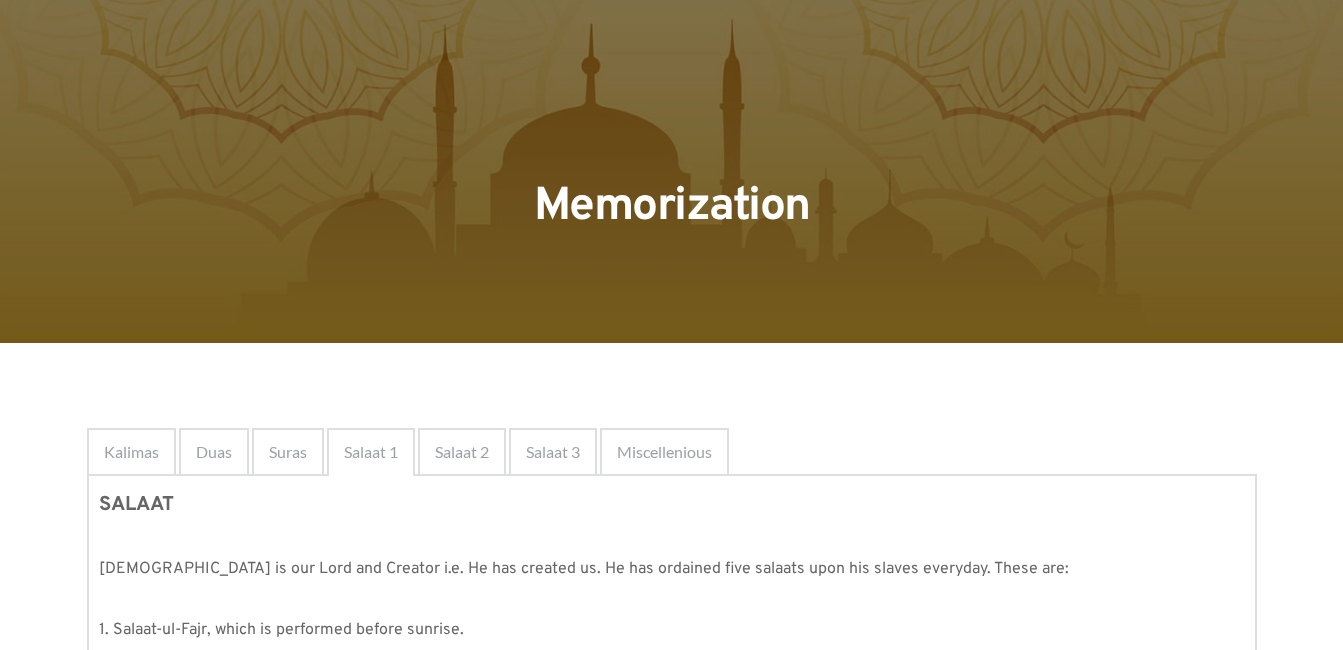 scroll, scrollTop: 0, scrollLeft: 0, axis: both 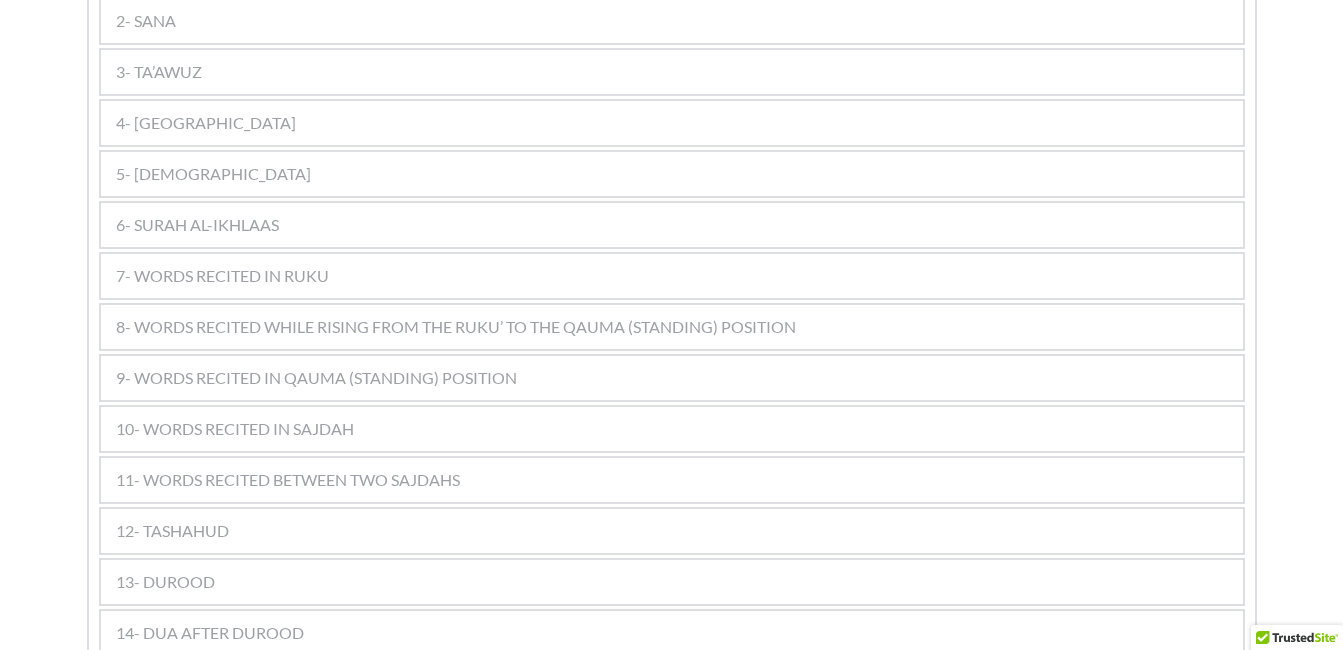 click on "12- TASHAHUD" at bounding box center [172, 531] 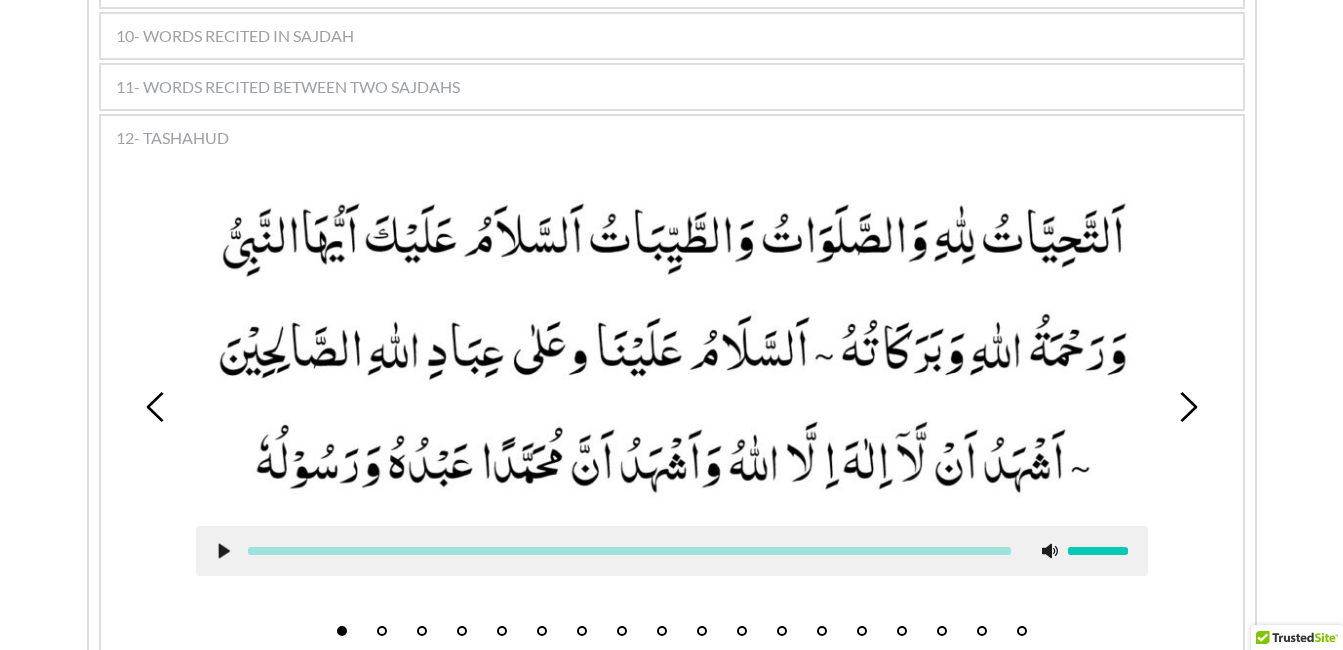 scroll, scrollTop: 1653, scrollLeft: 0, axis: vertical 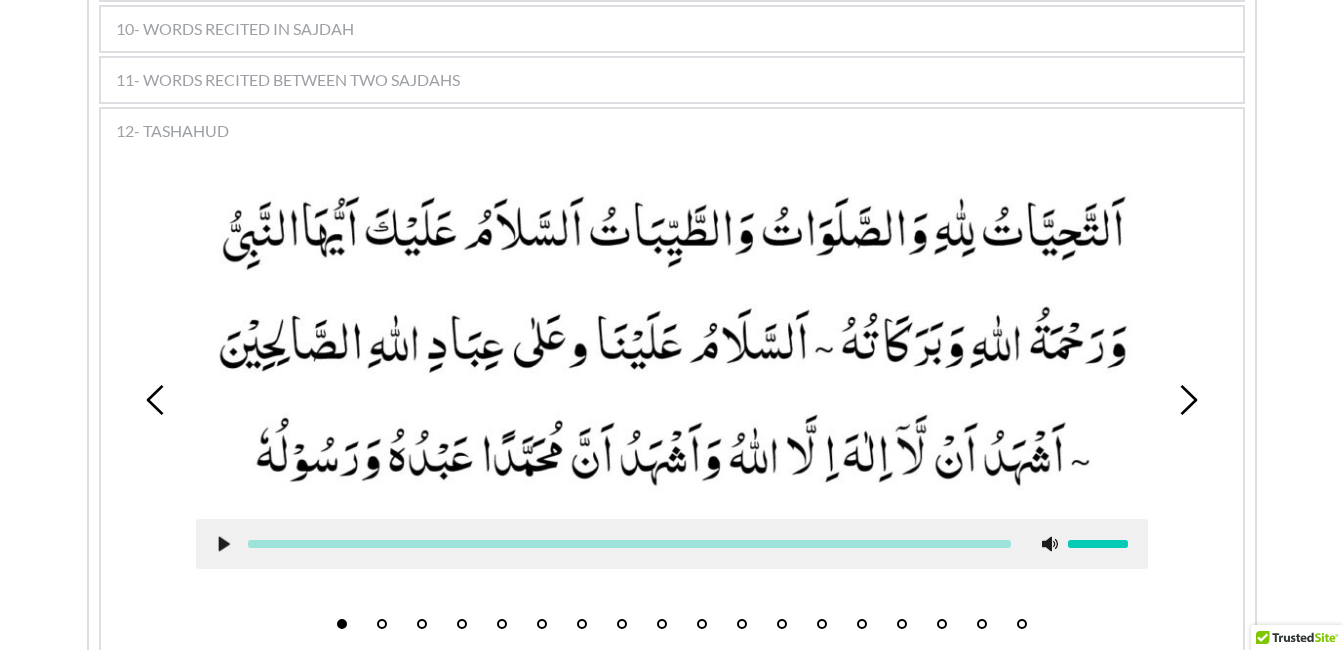 click 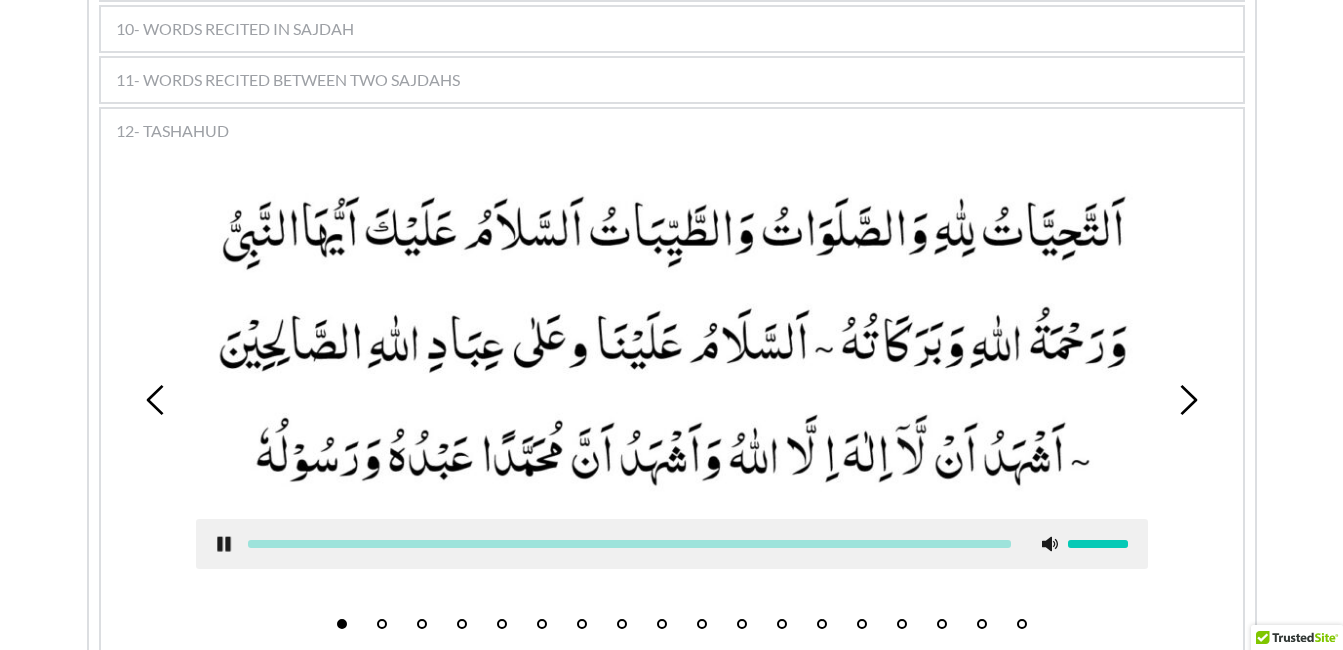 click 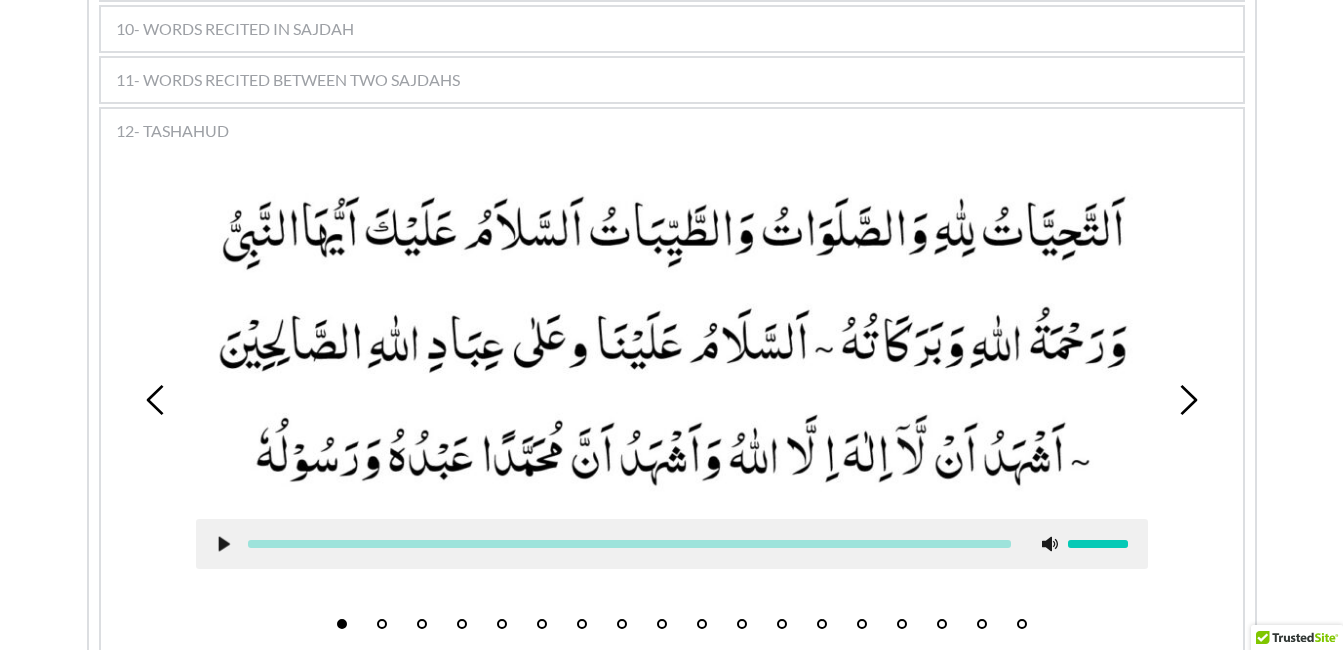 click 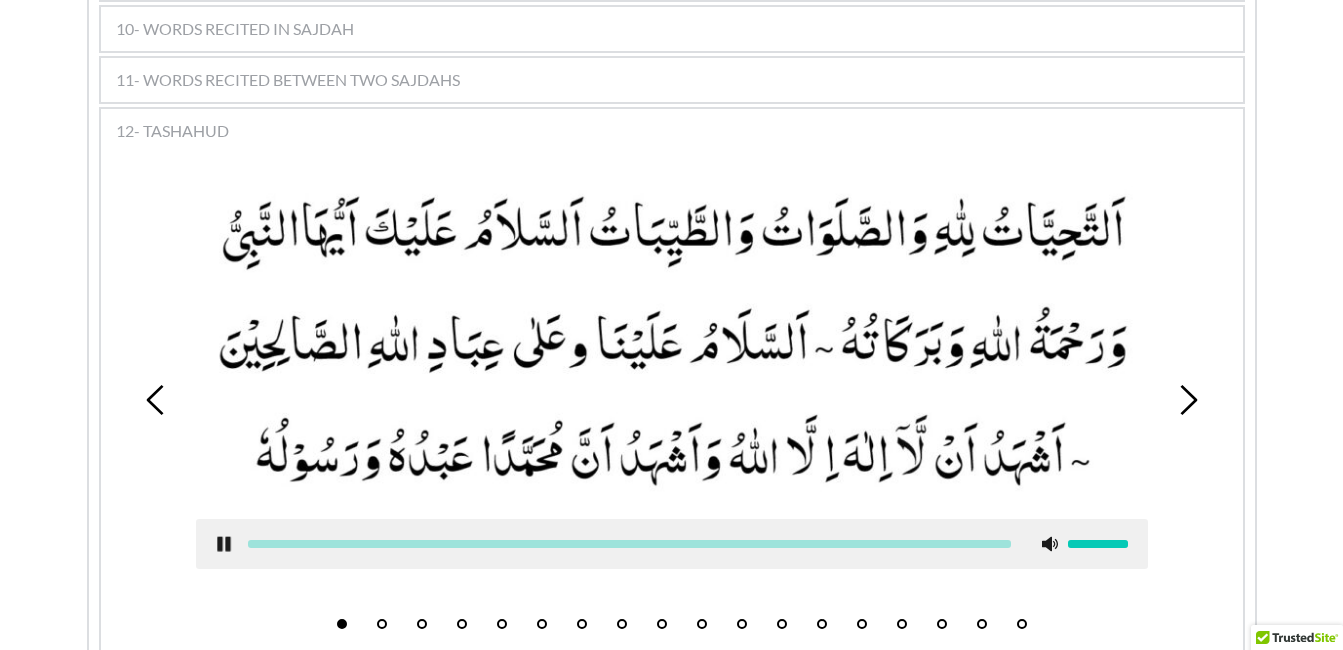 click 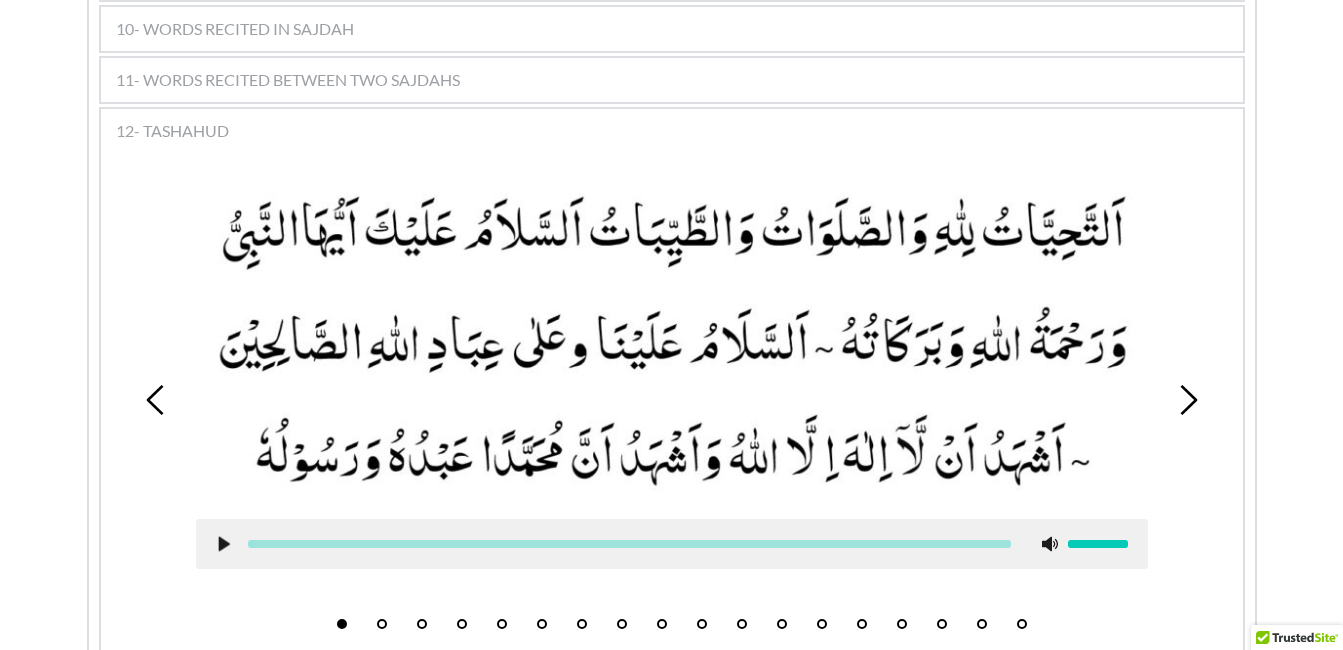 click 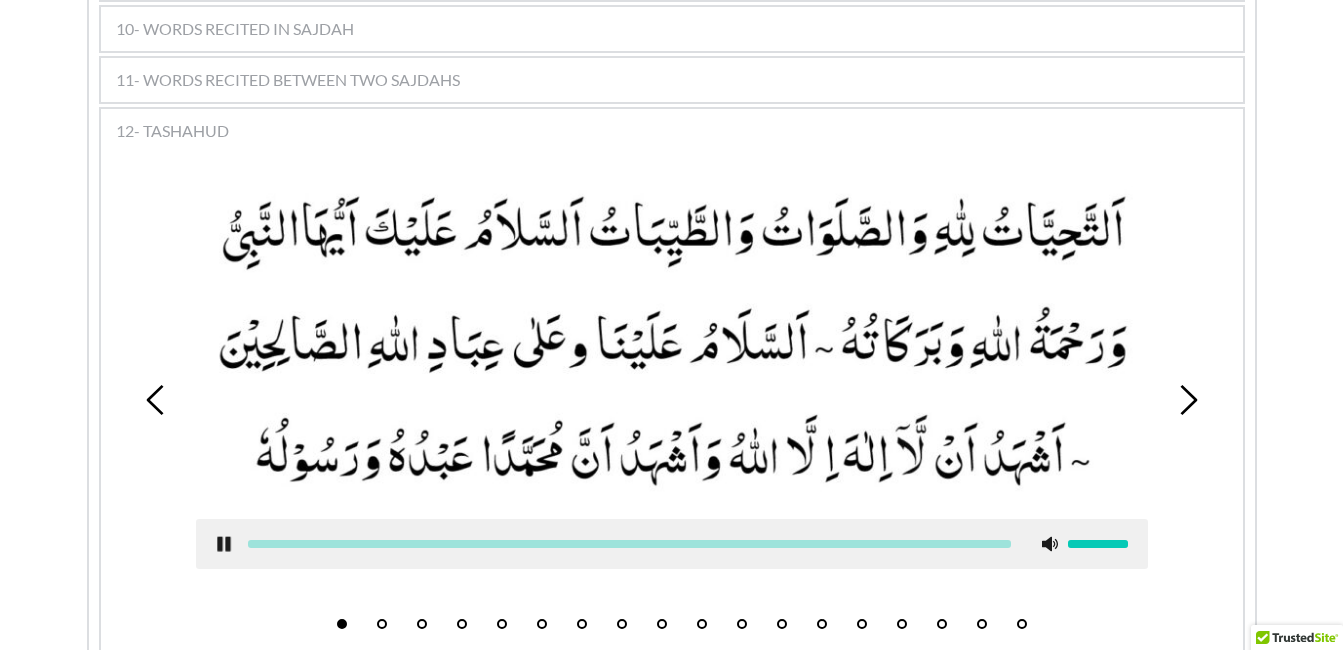 click 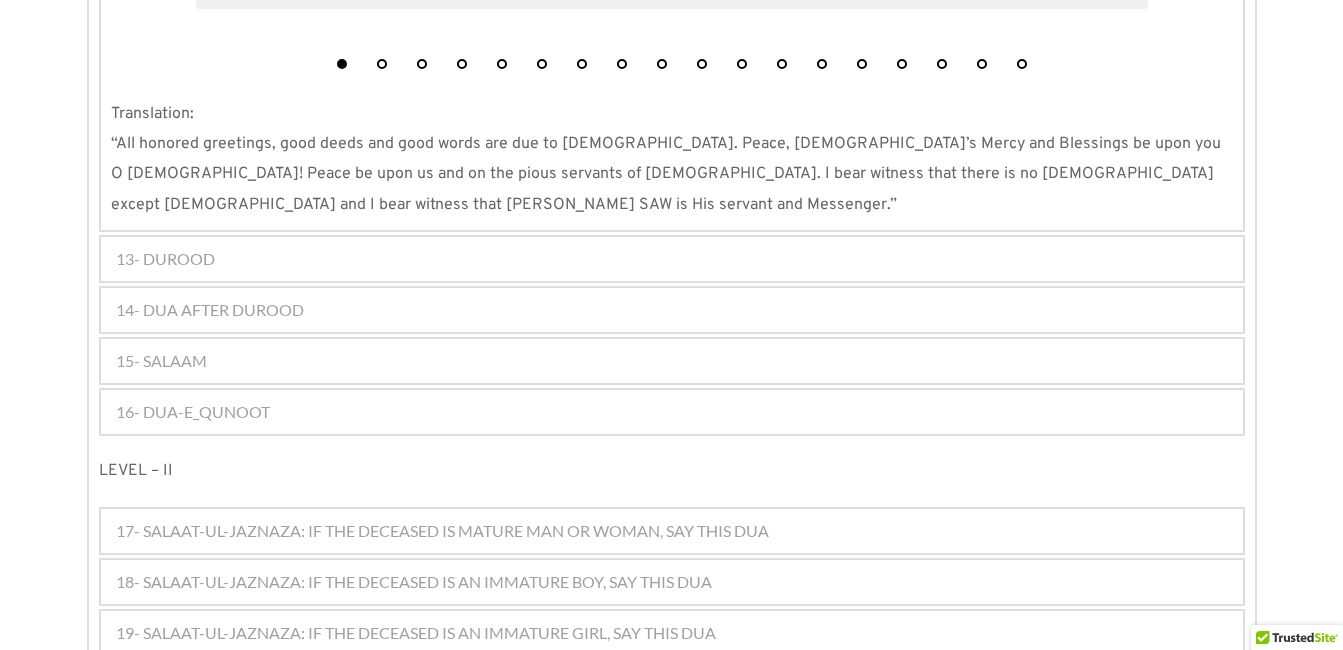 scroll, scrollTop: 2242, scrollLeft: 0, axis: vertical 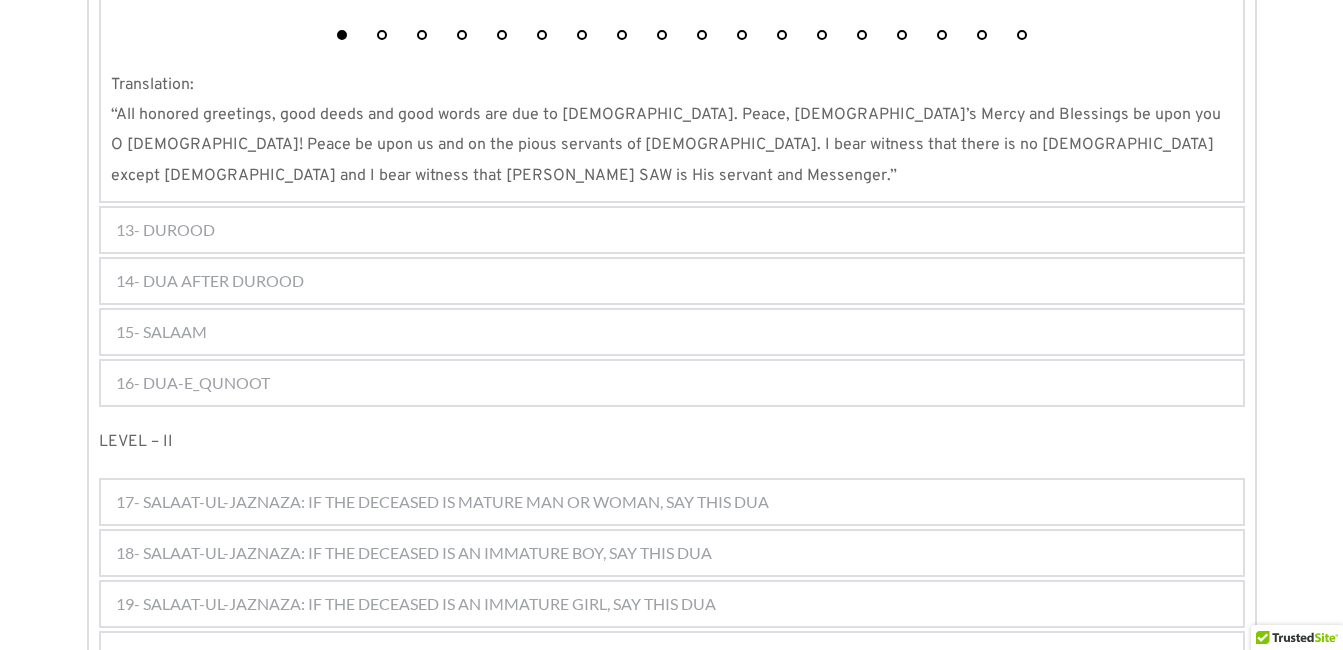 click on "14- DUA AFTER DUROOD" at bounding box center [210, 281] 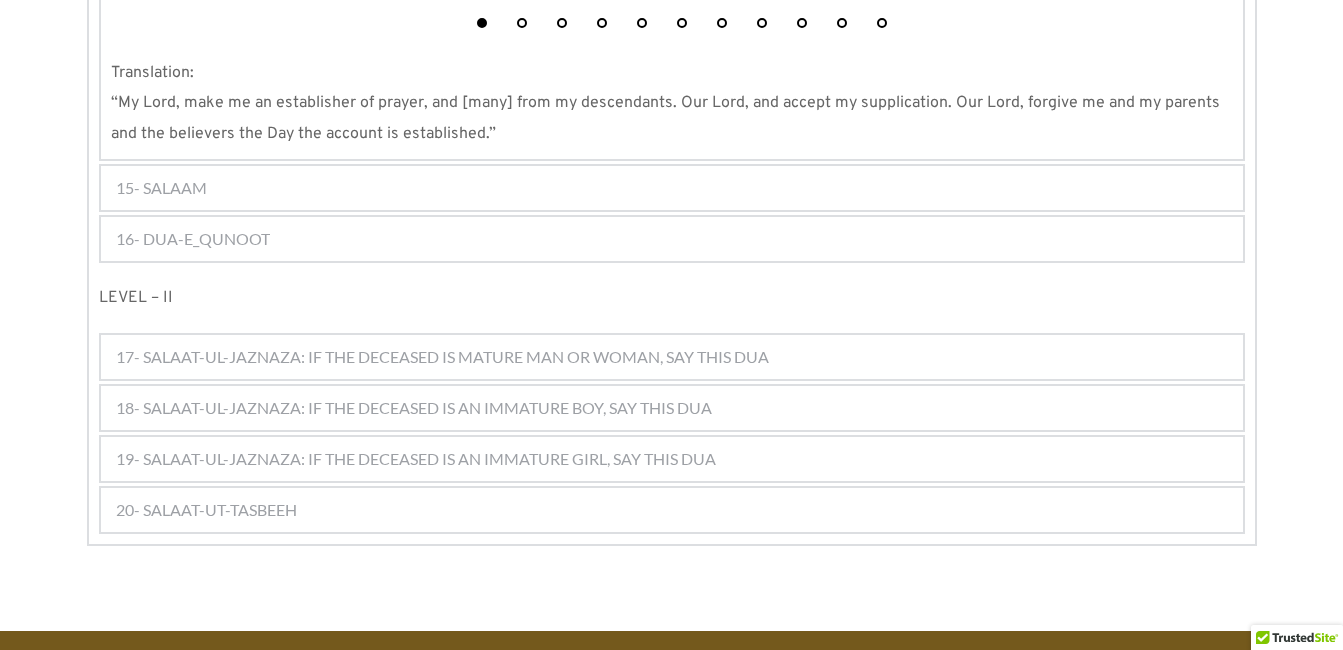 scroll, scrollTop: 1832, scrollLeft: 0, axis: vertical 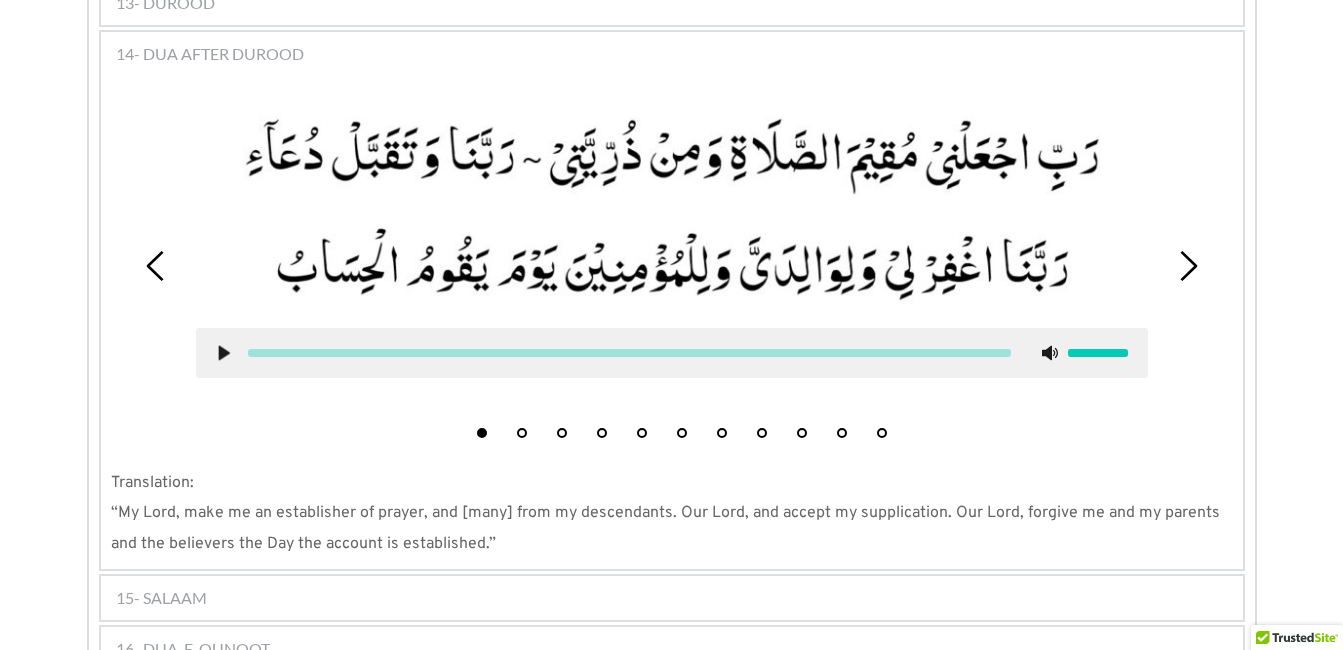 click on "4" at bounding box center (602, 433) 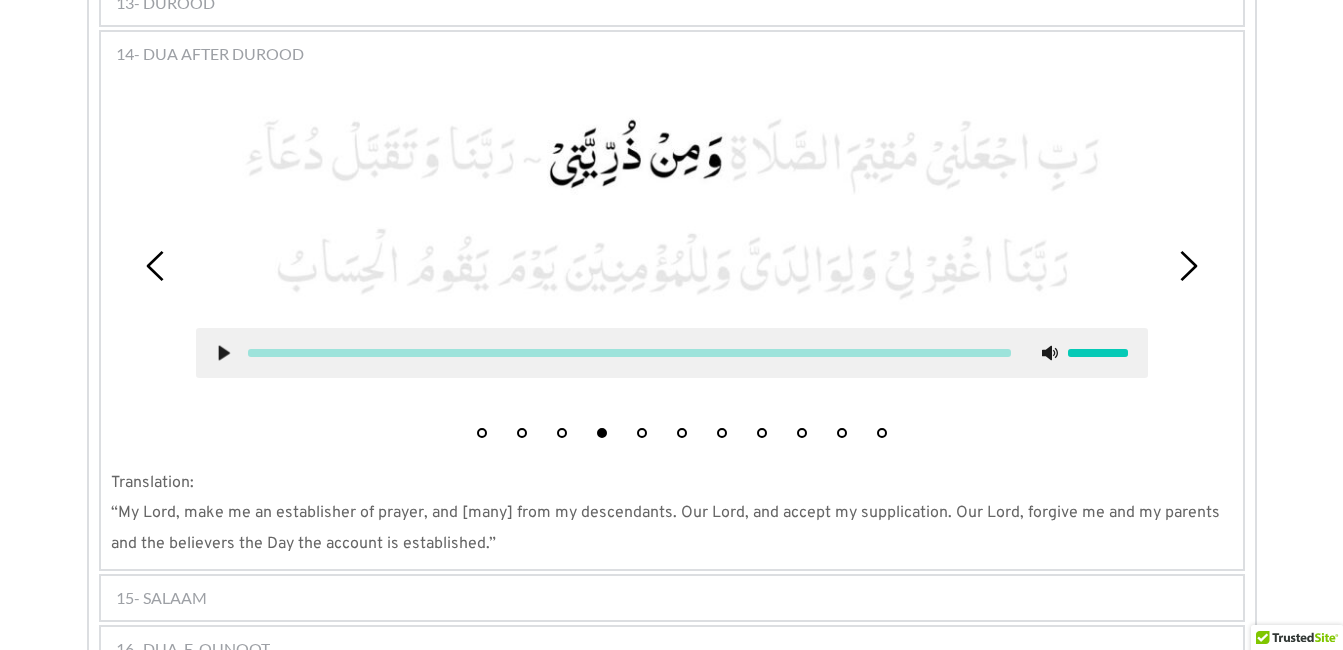 click 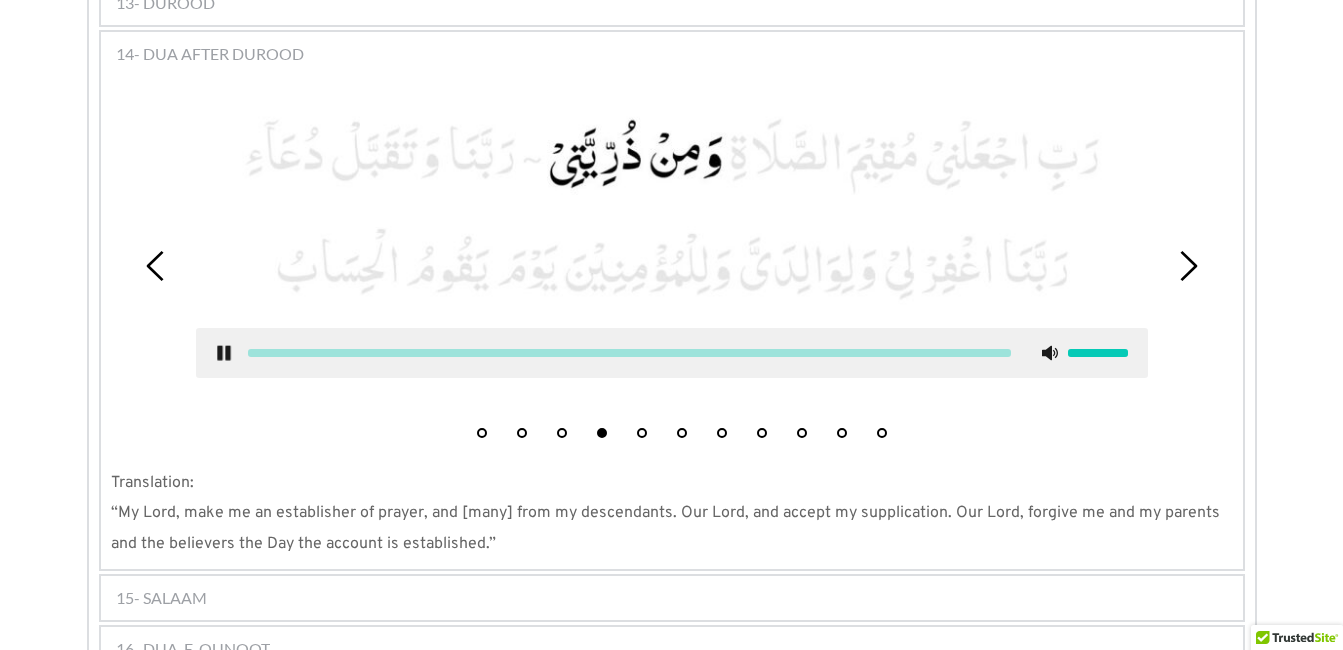 click 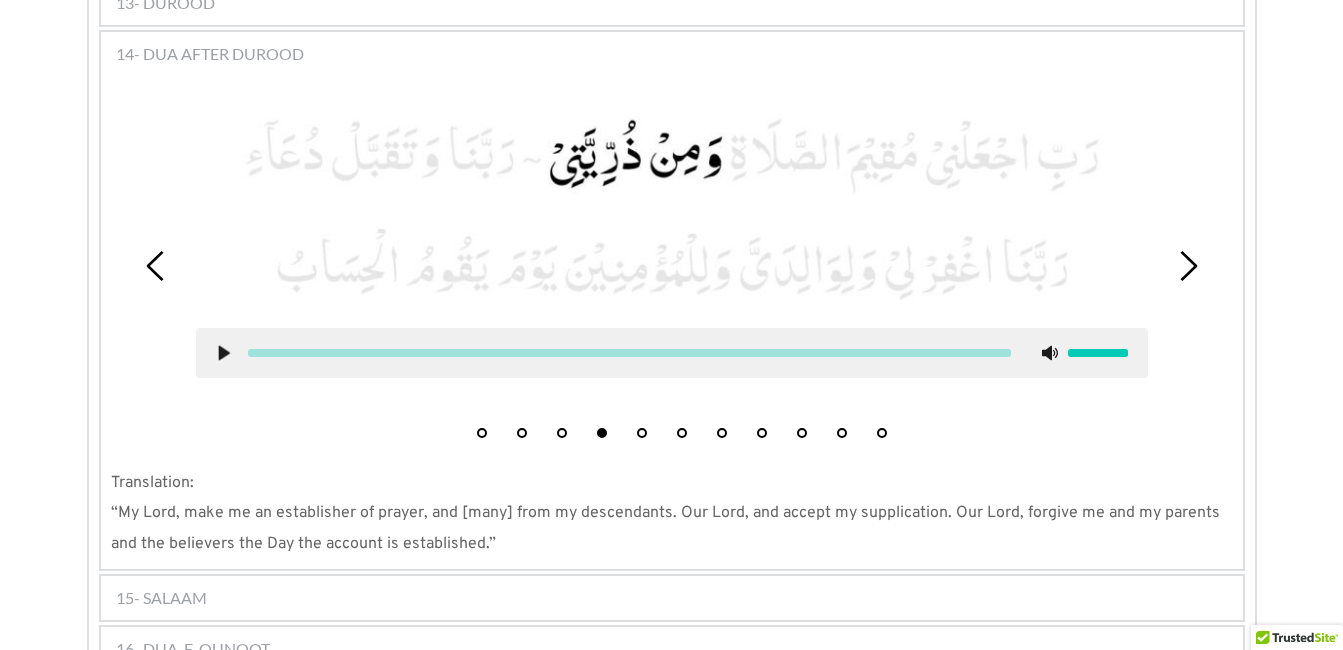 click on "5" at bounding box center [642, 433] 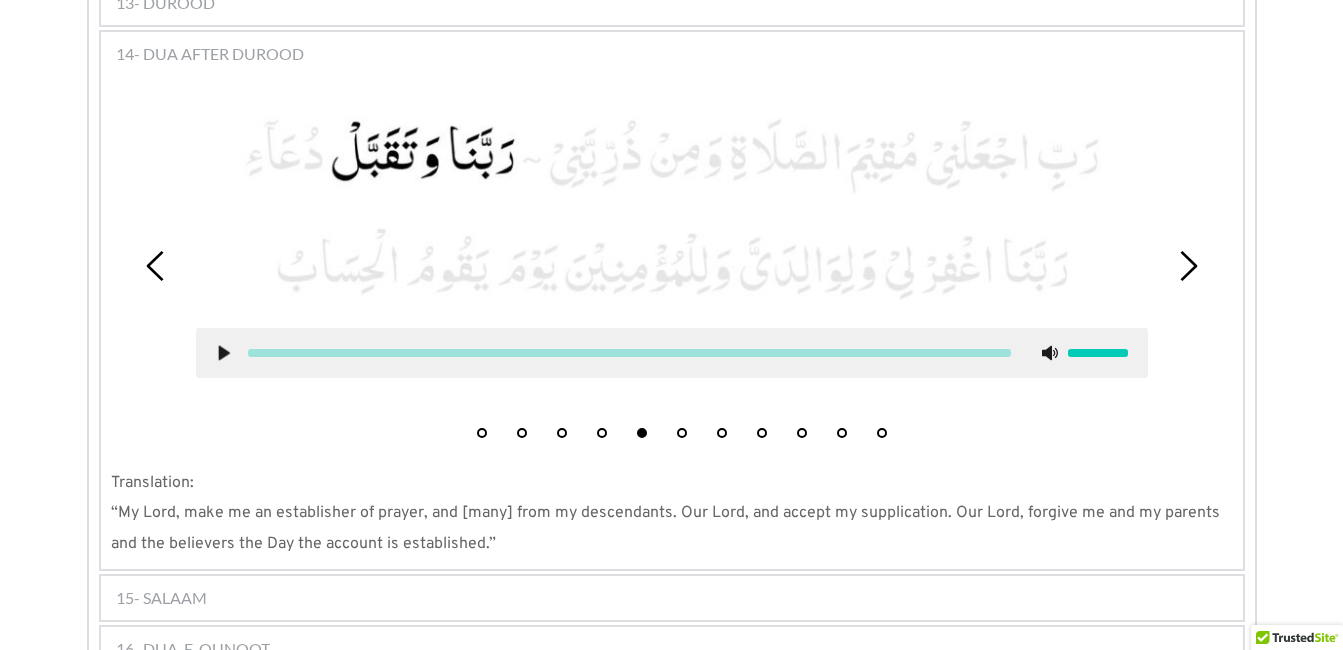click 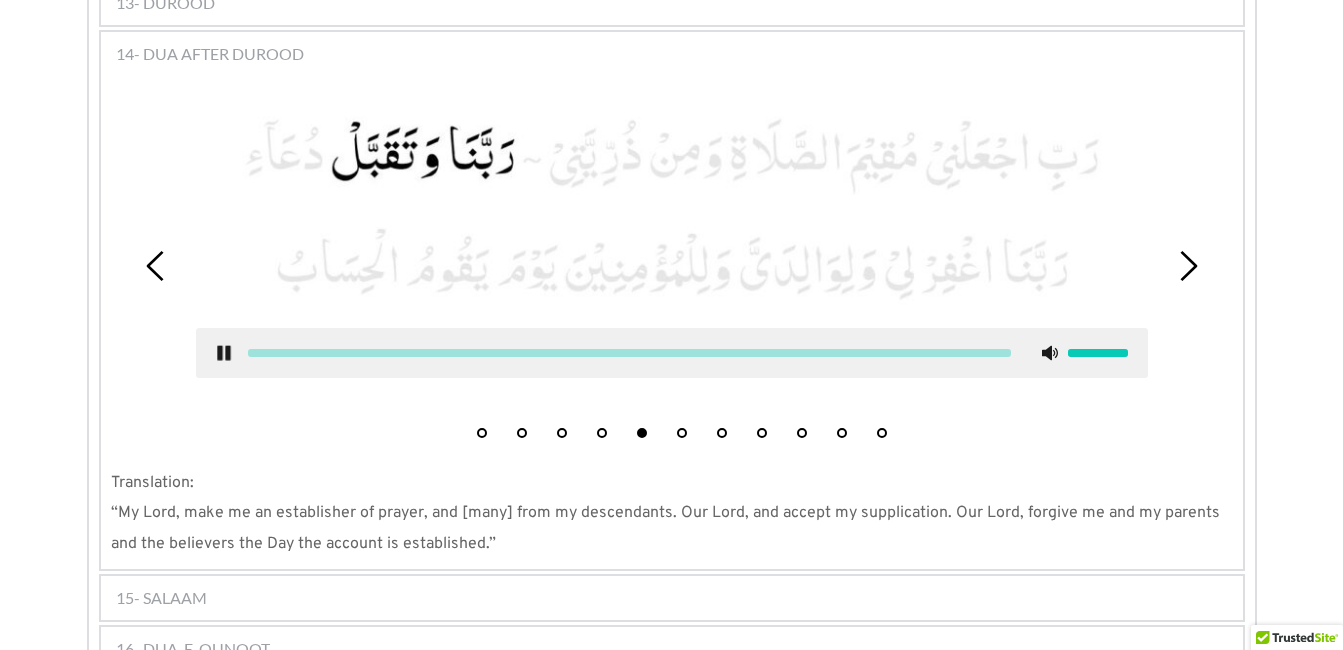 click 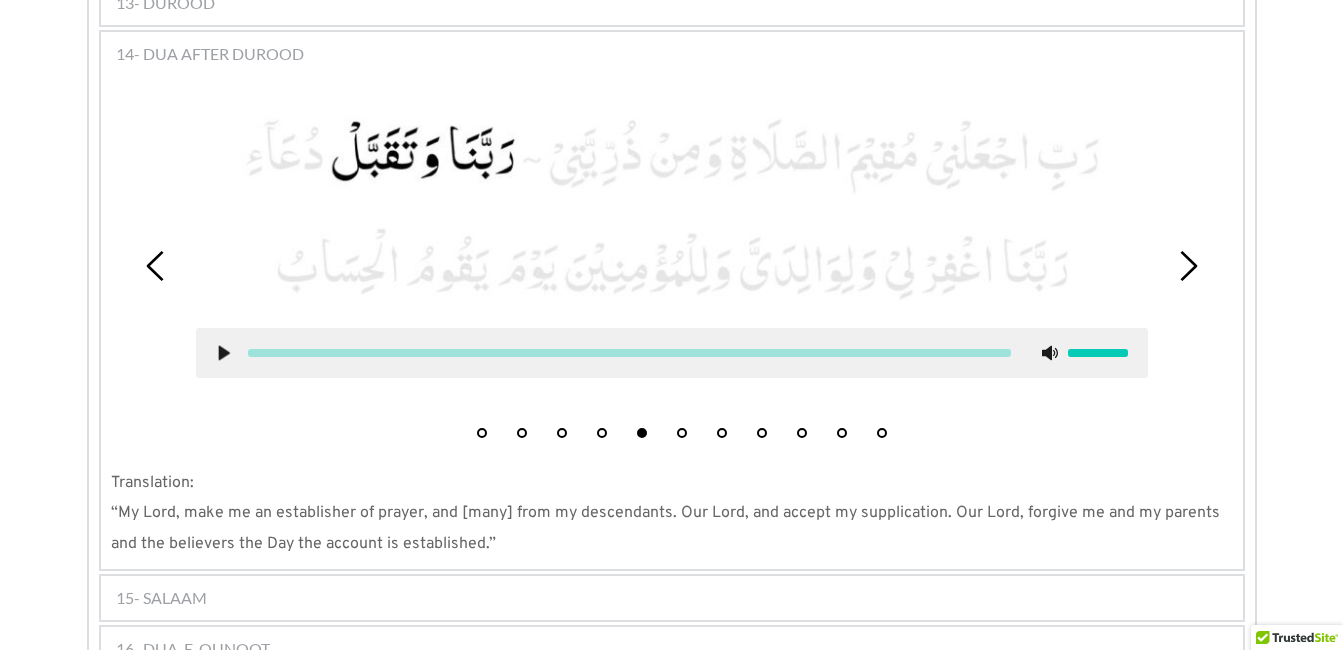 click on "6" at bounding box center [682, 433] 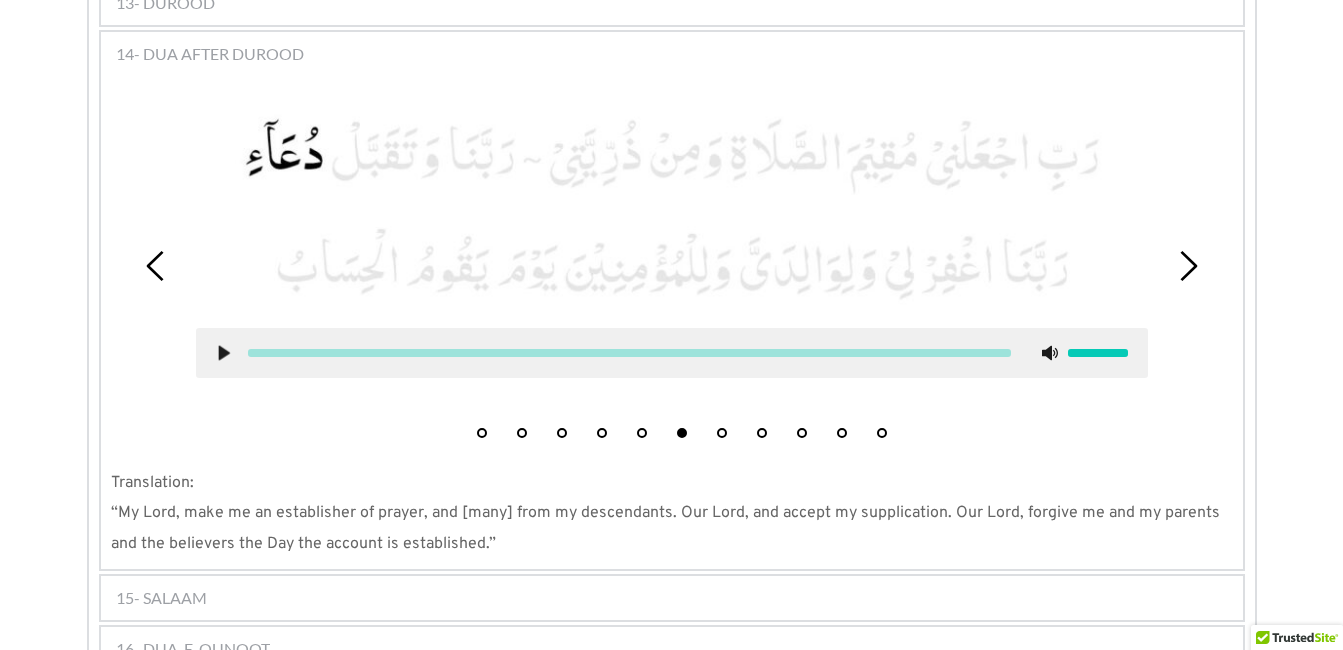 click 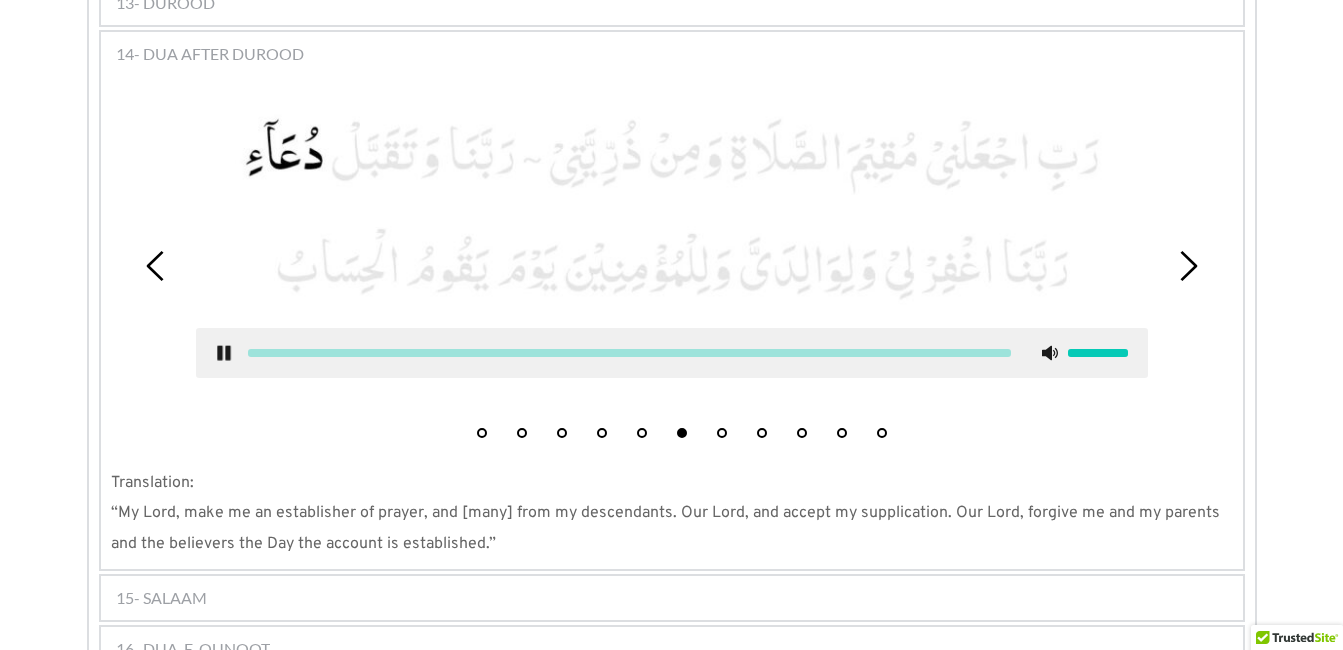 click on "7" at bounding box center [722, 433] 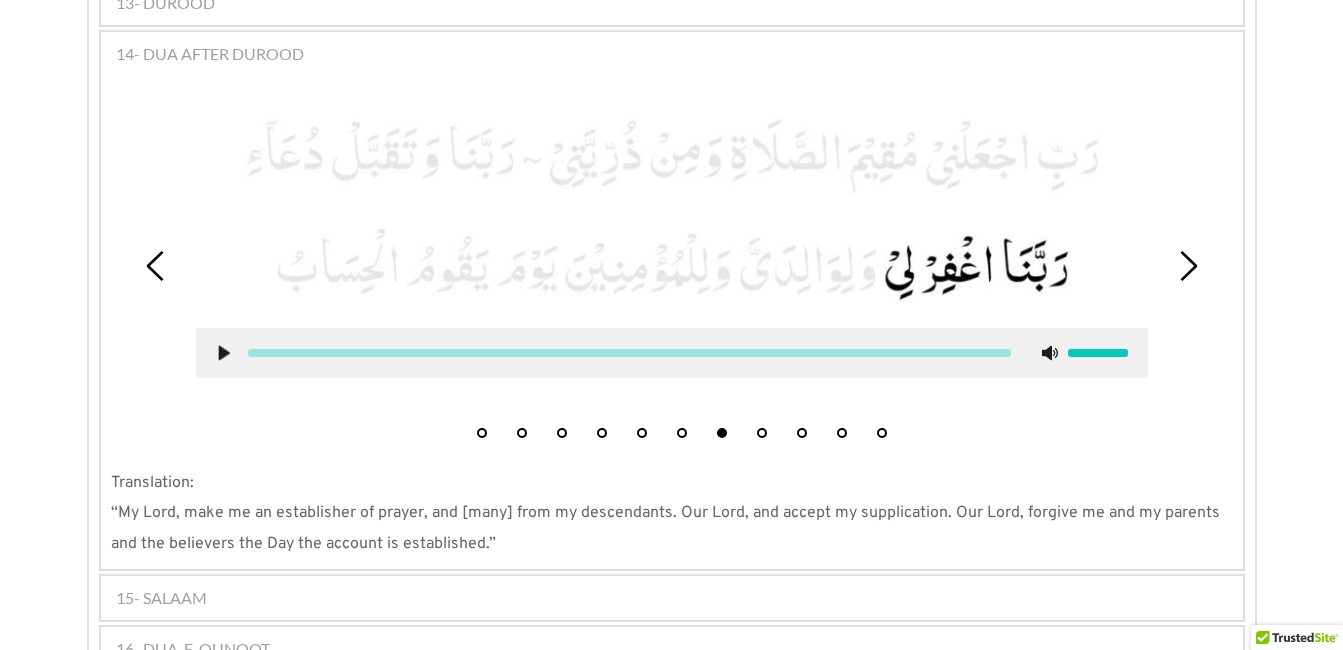 click 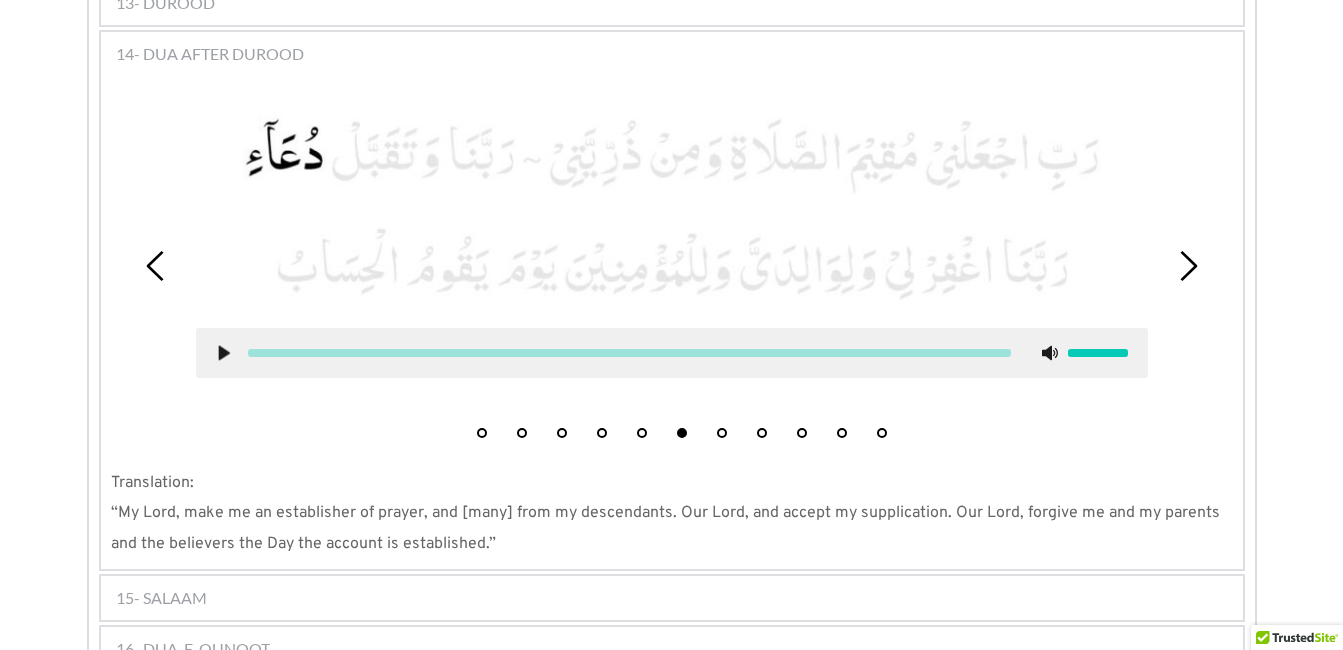 click 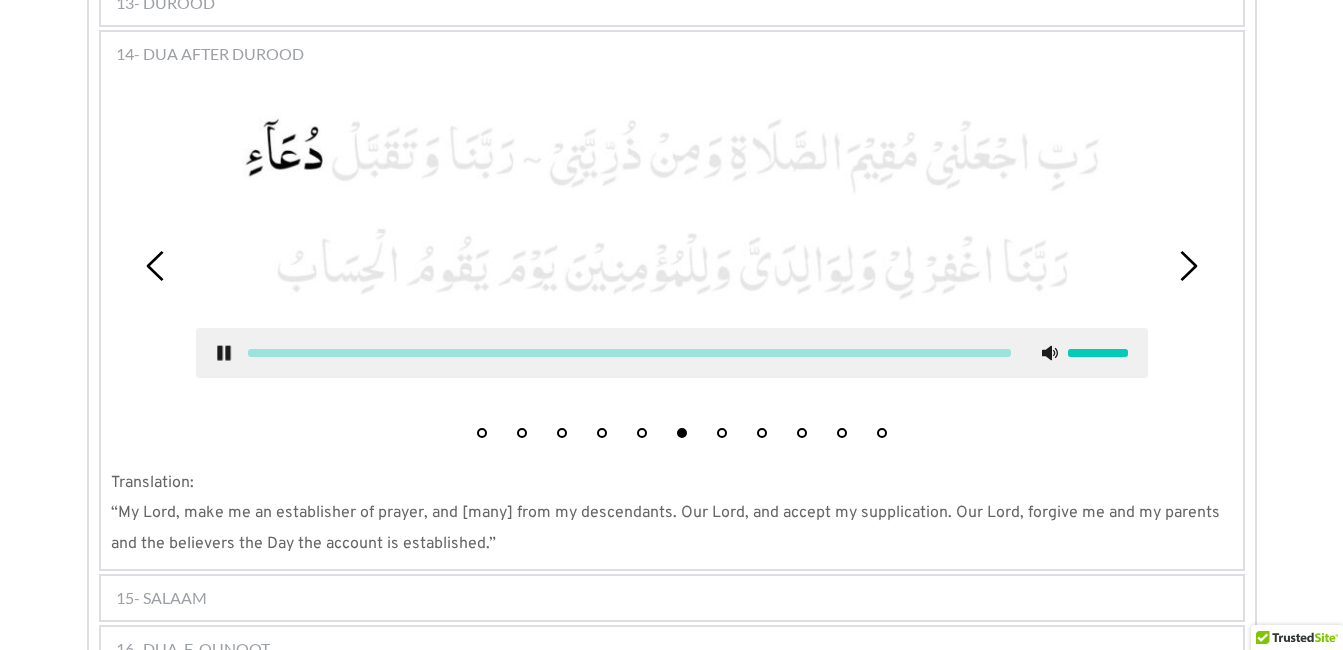 click 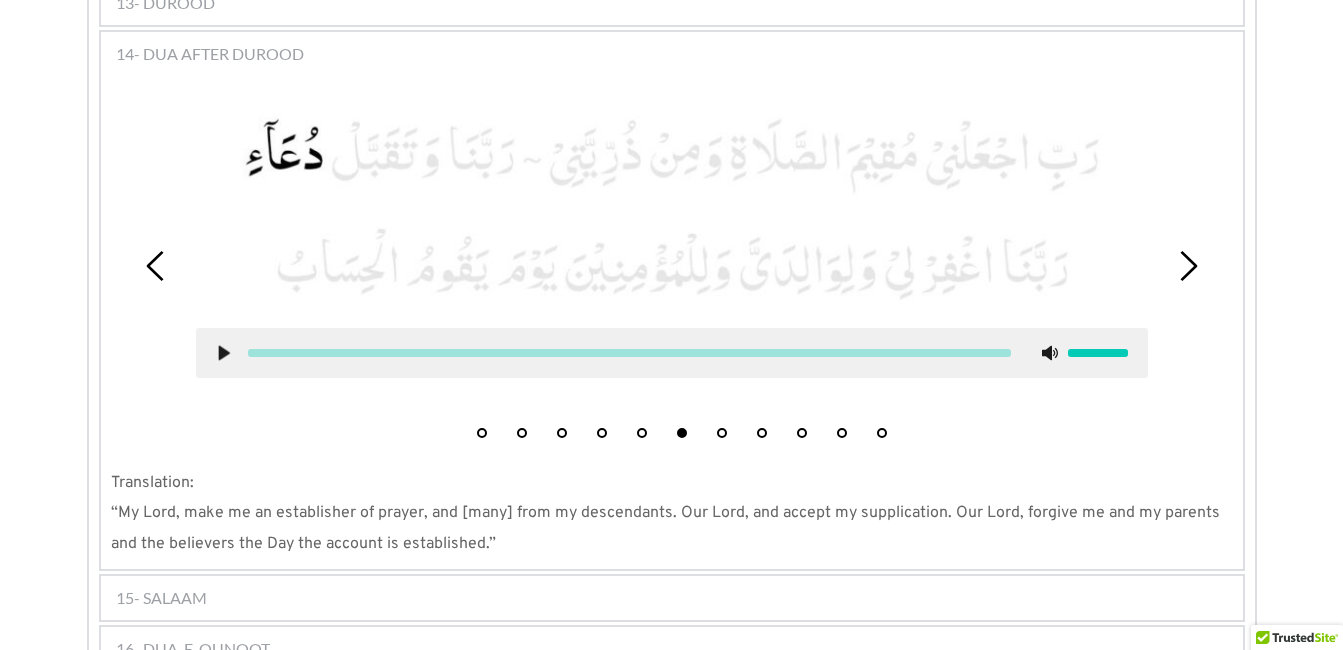 click 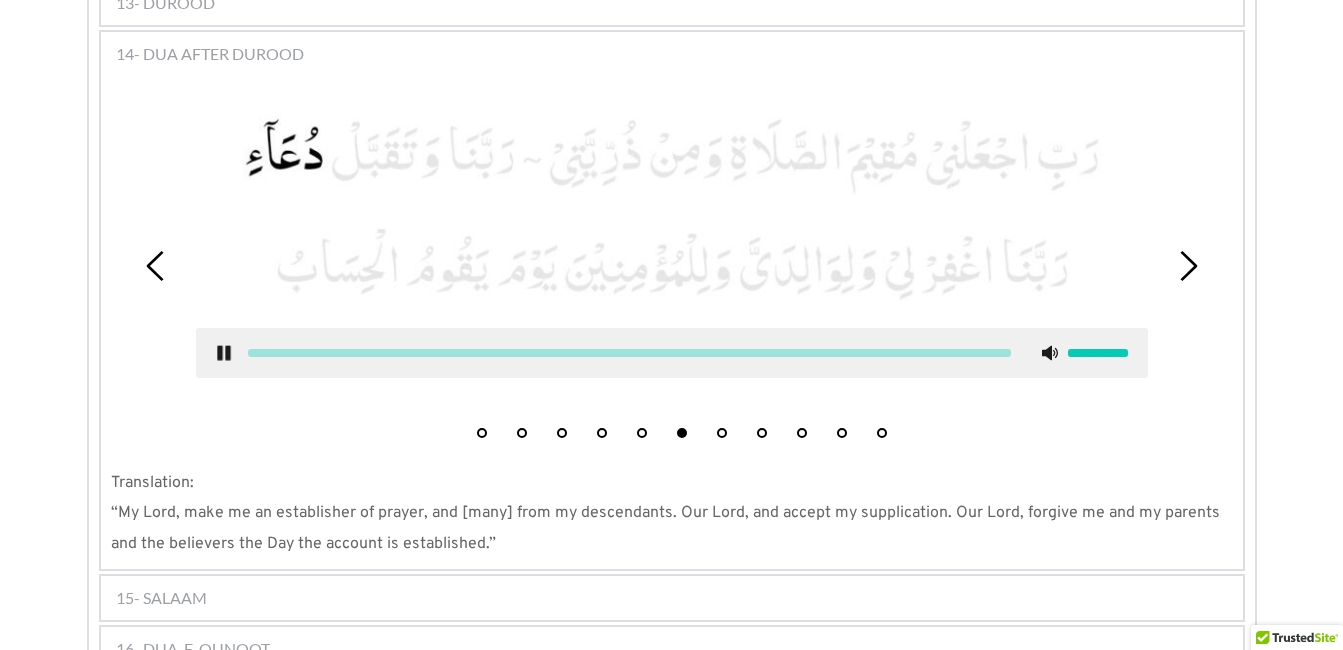 click 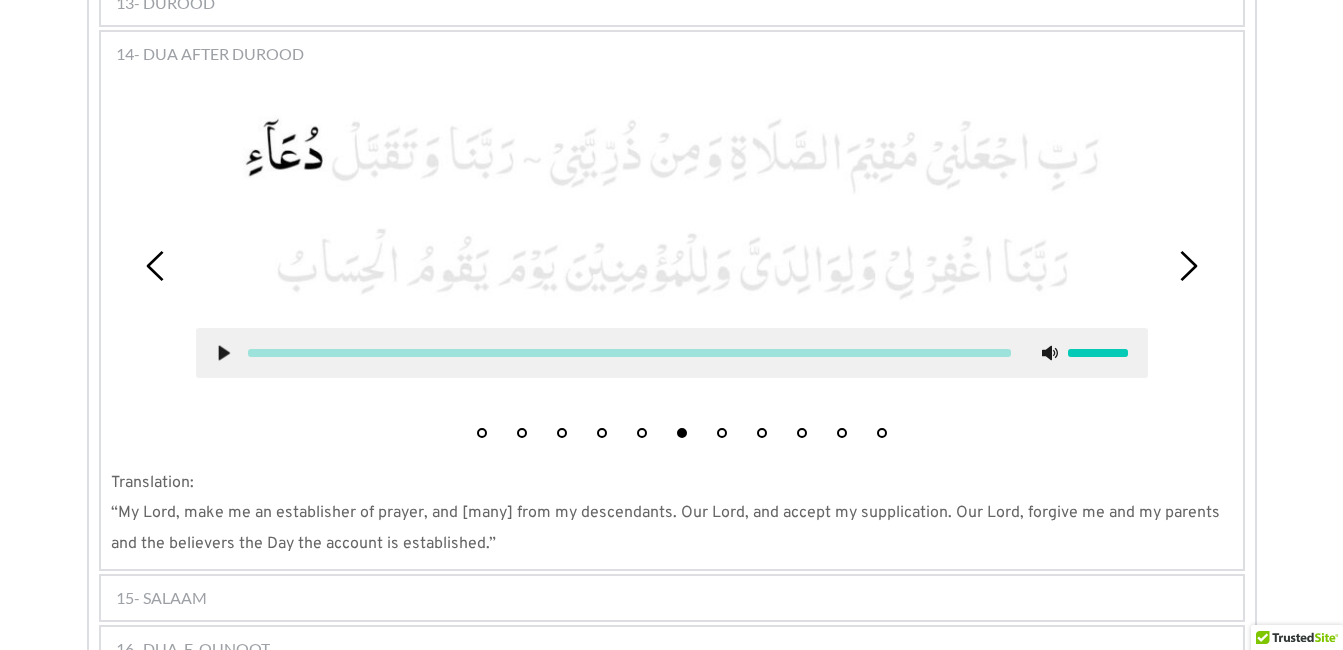 click on "7" at bounding box center [722, 433] 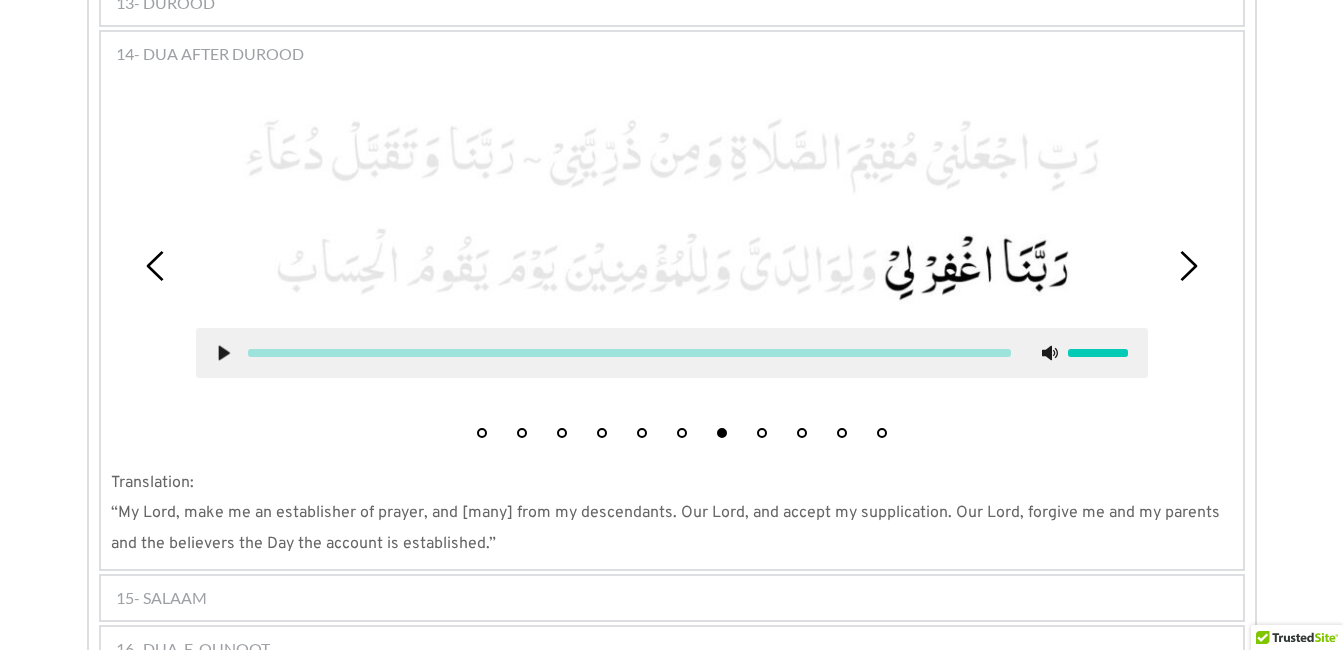 click at bounding box center (672, 353) 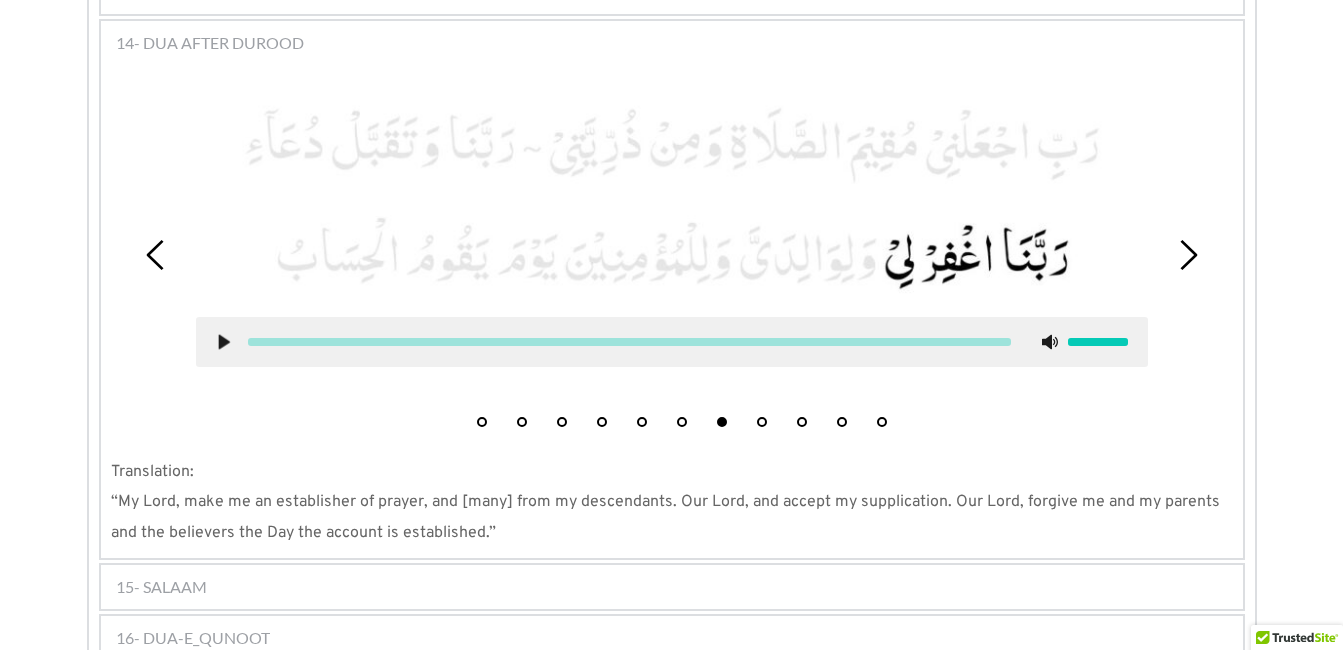 scroll, scrollTop: 1848, scrollLeft: 0, axis: vertical 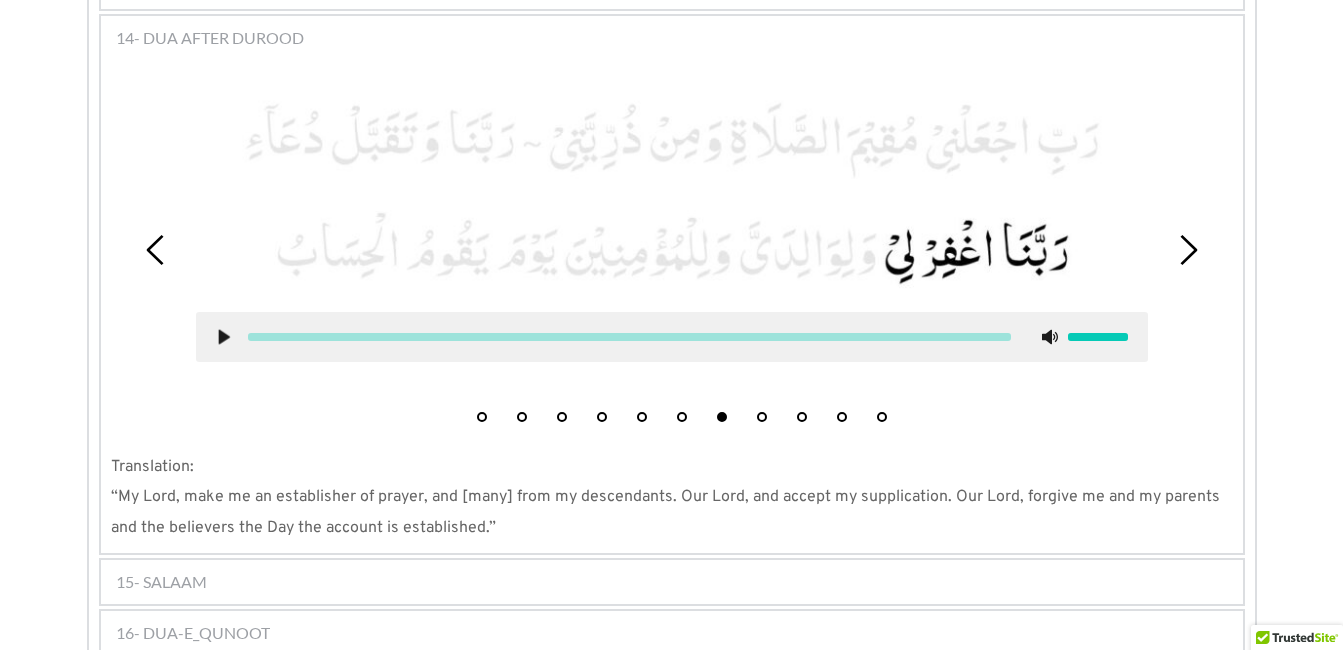 click at bounding box center (672, 337) 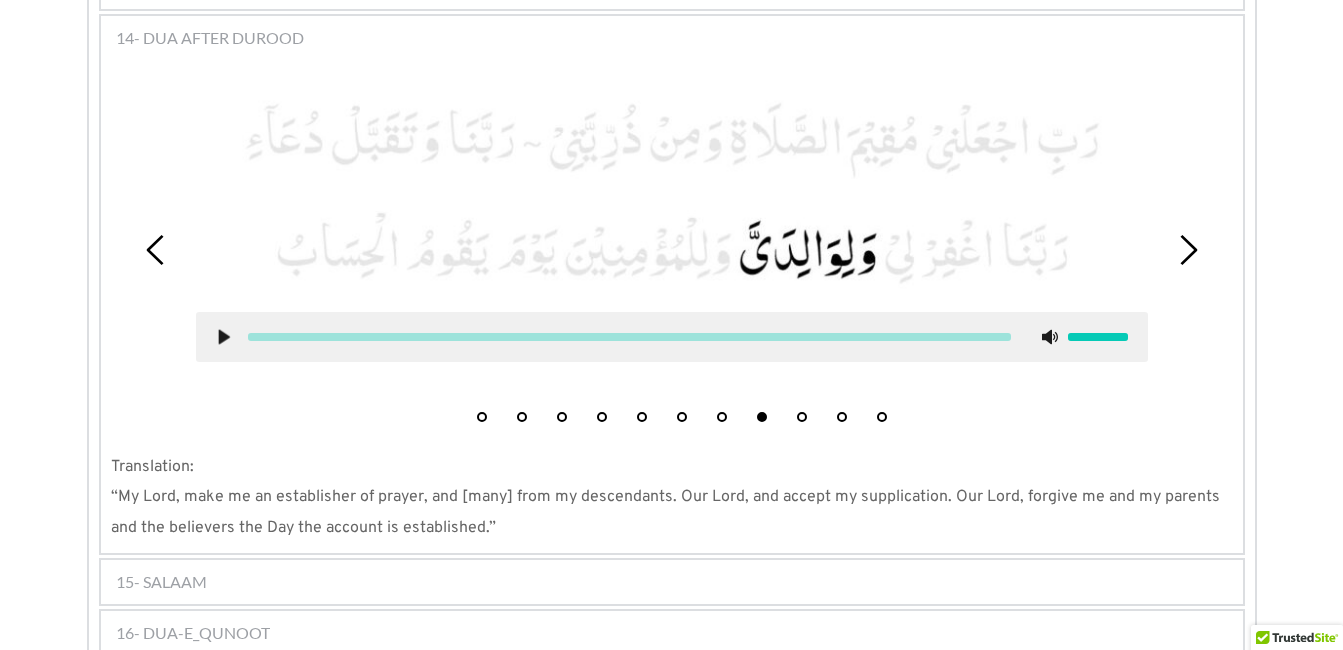 click 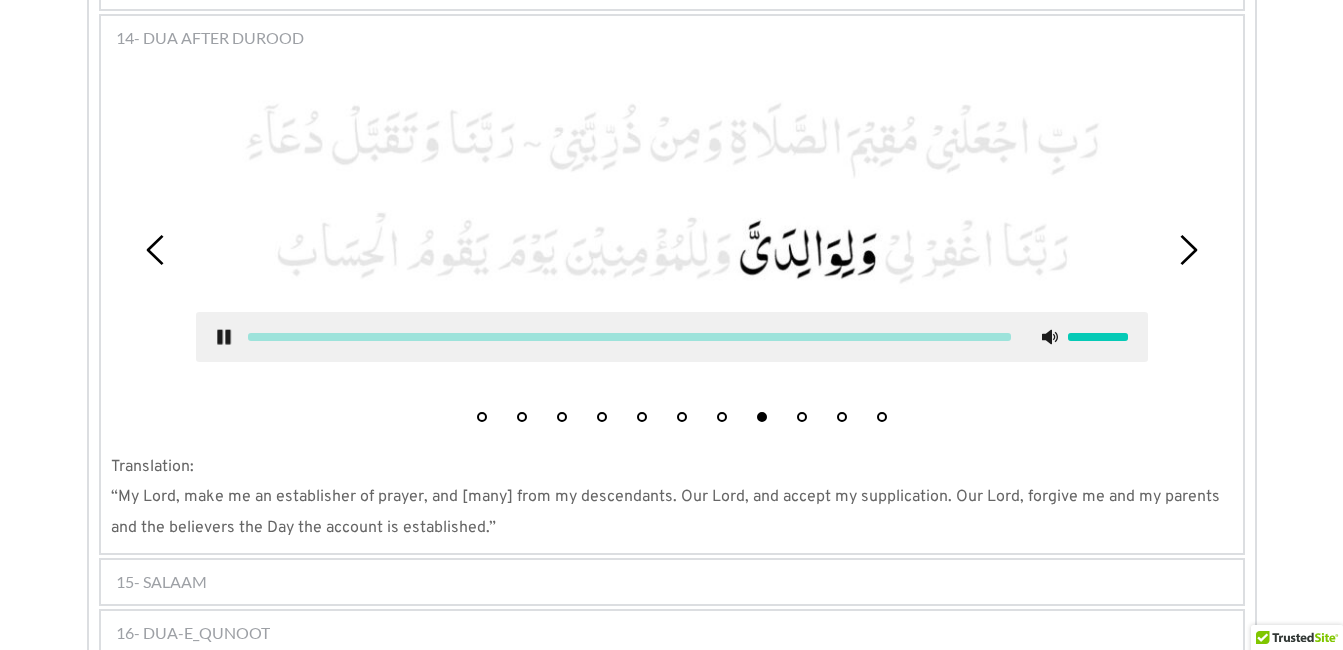 click on "7" at bounding box center [722, 417] 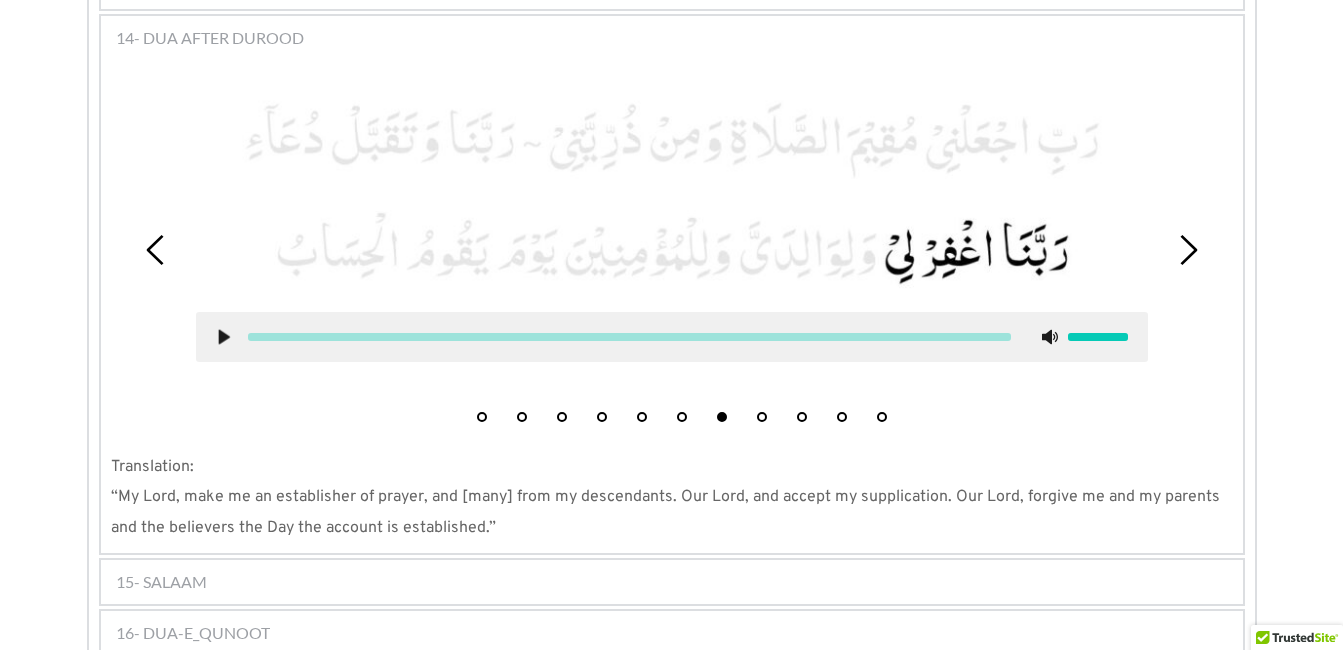 click 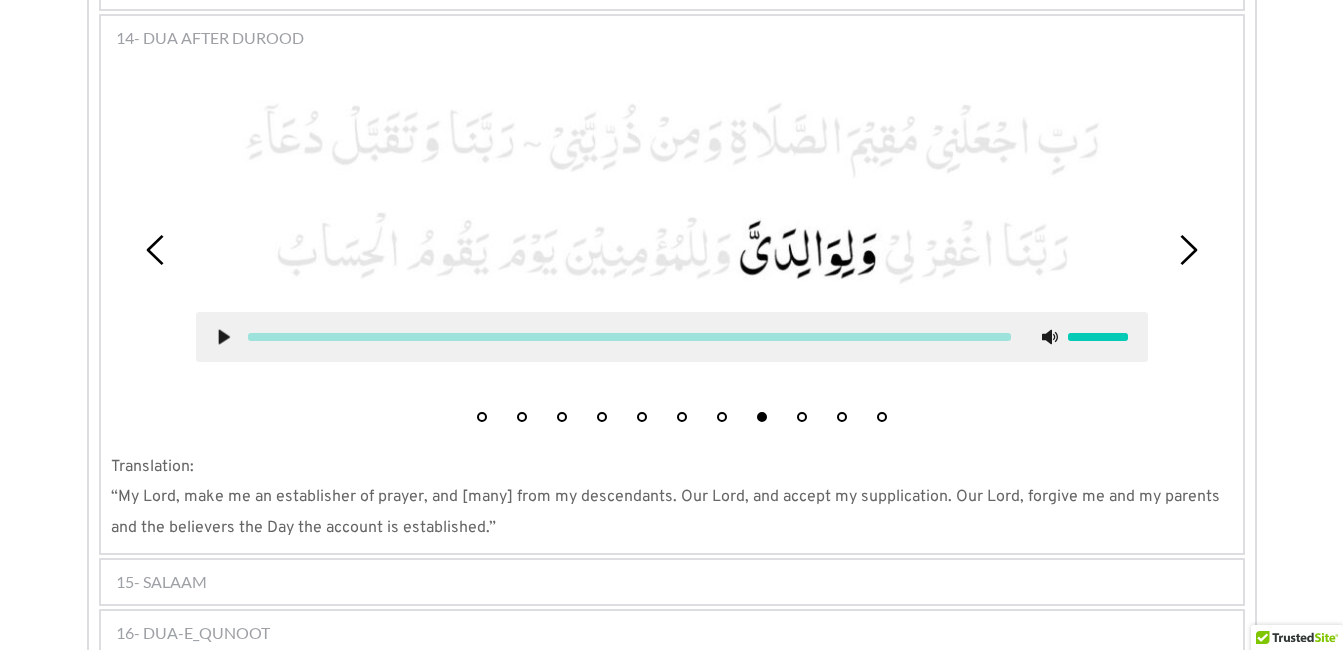 click at bounding box center (672, 337) 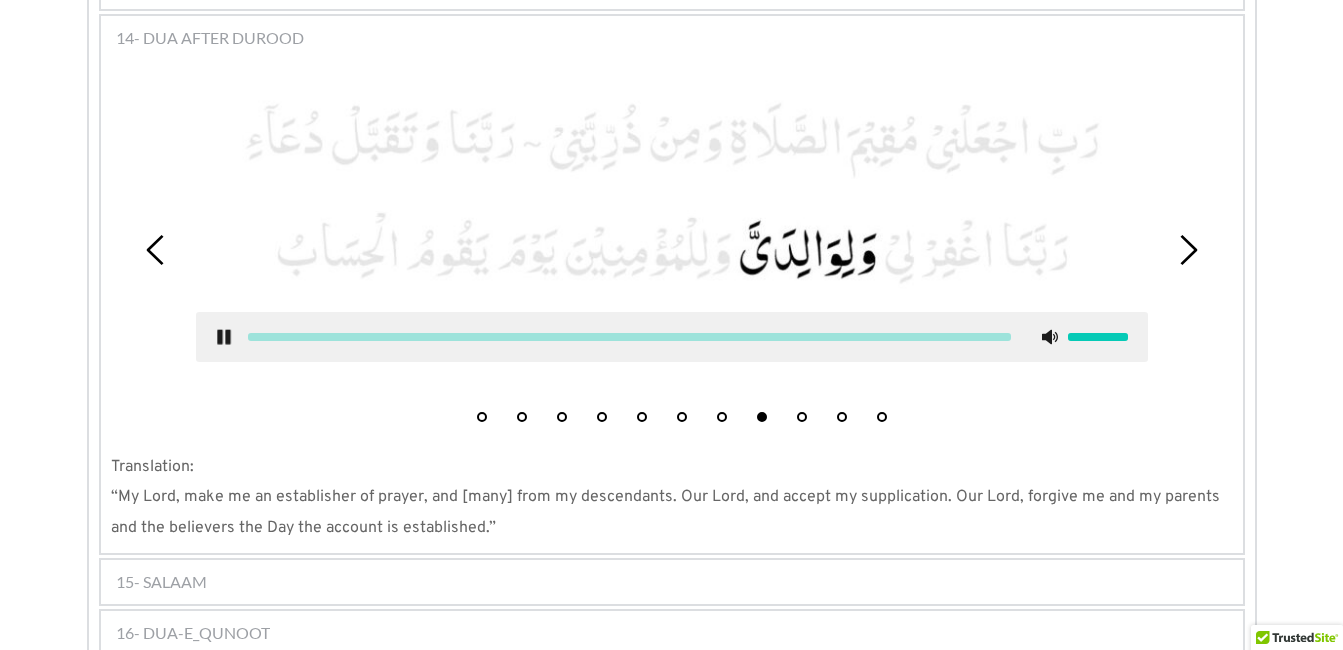 click 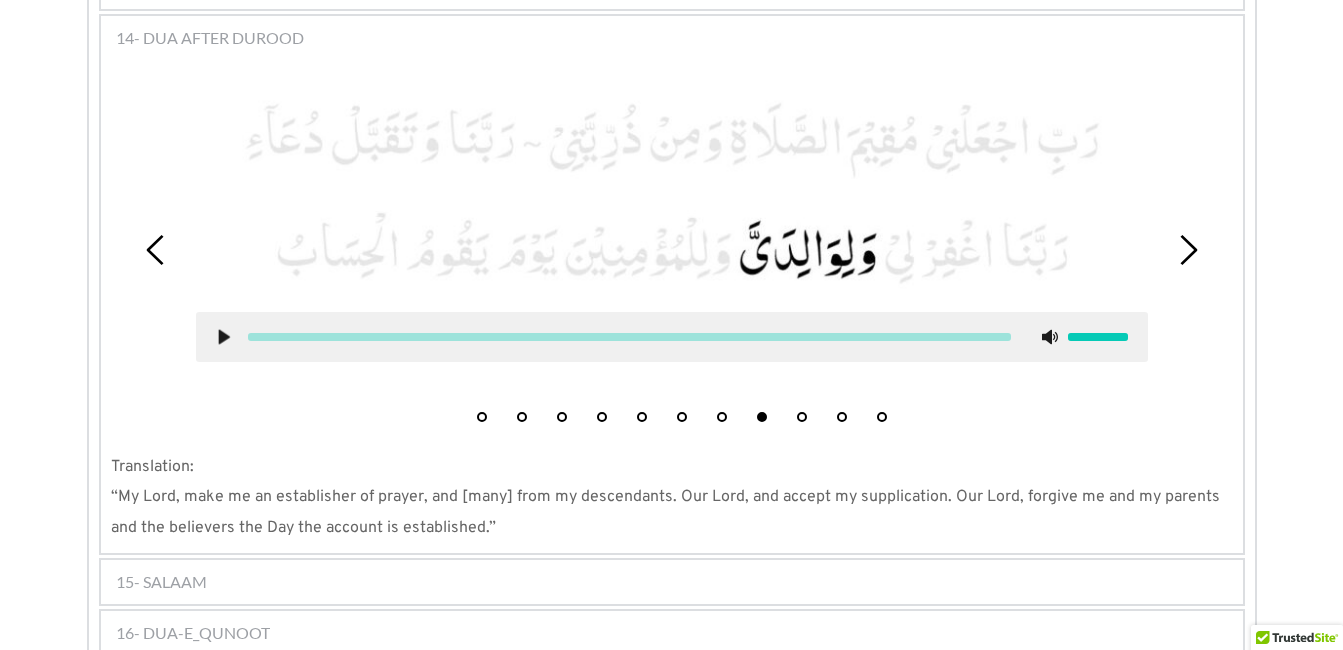 click on "9" at bounding box center (802, 417) 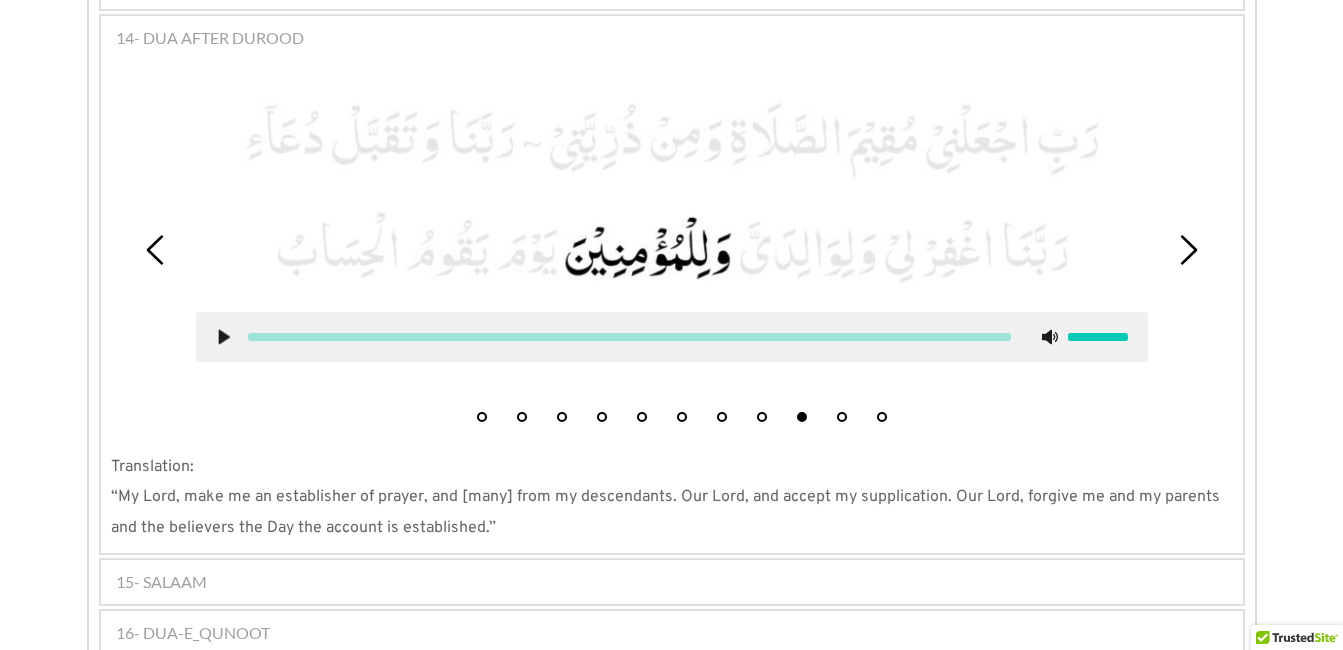 click at bounding box center (672, 337) 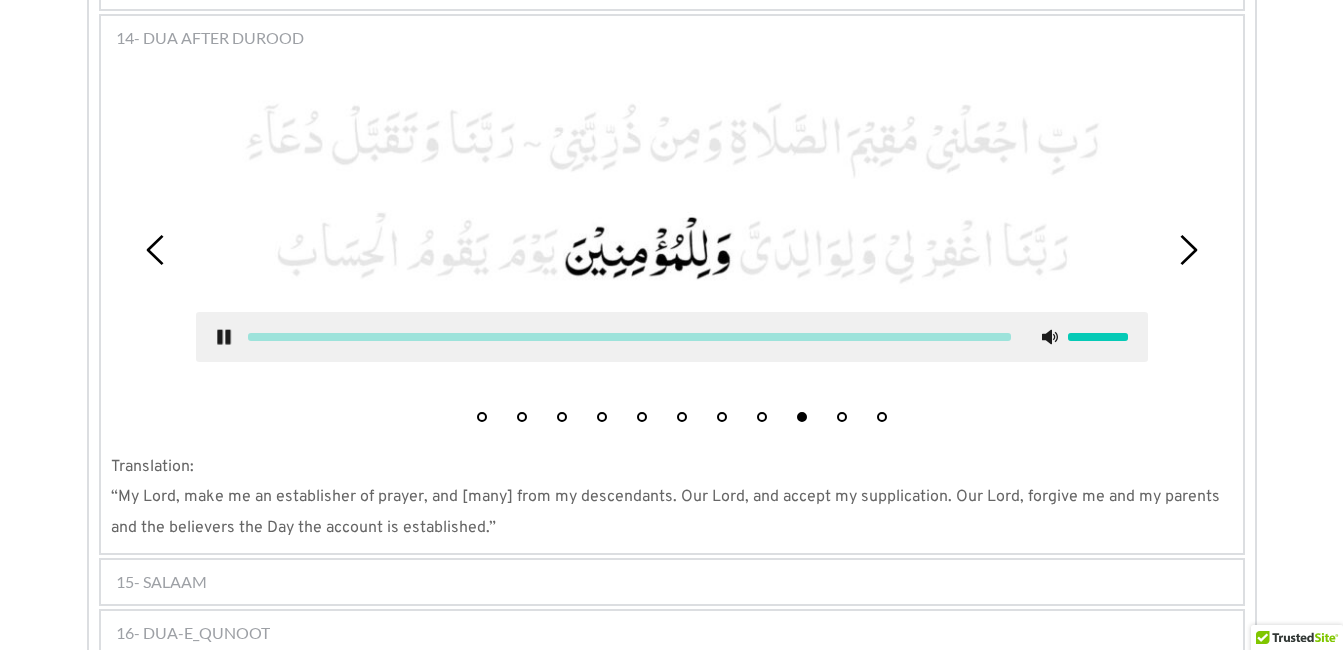 click 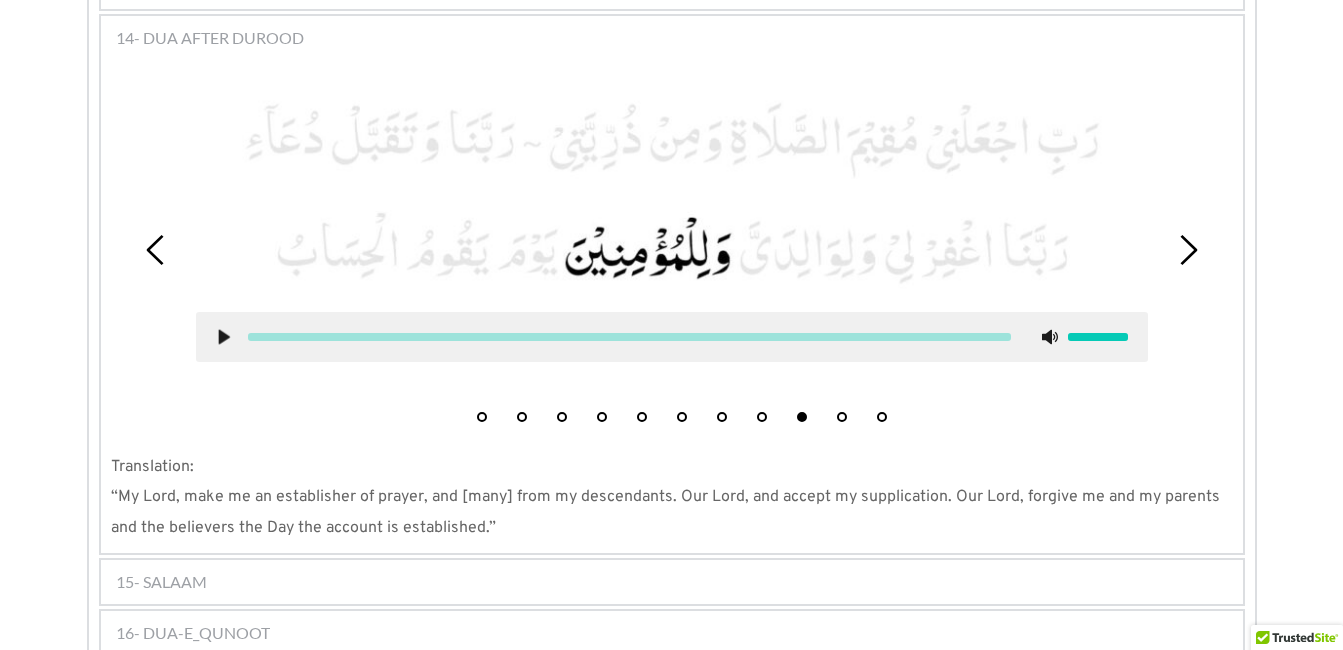 click on "10" at bounding box center (842, 417) 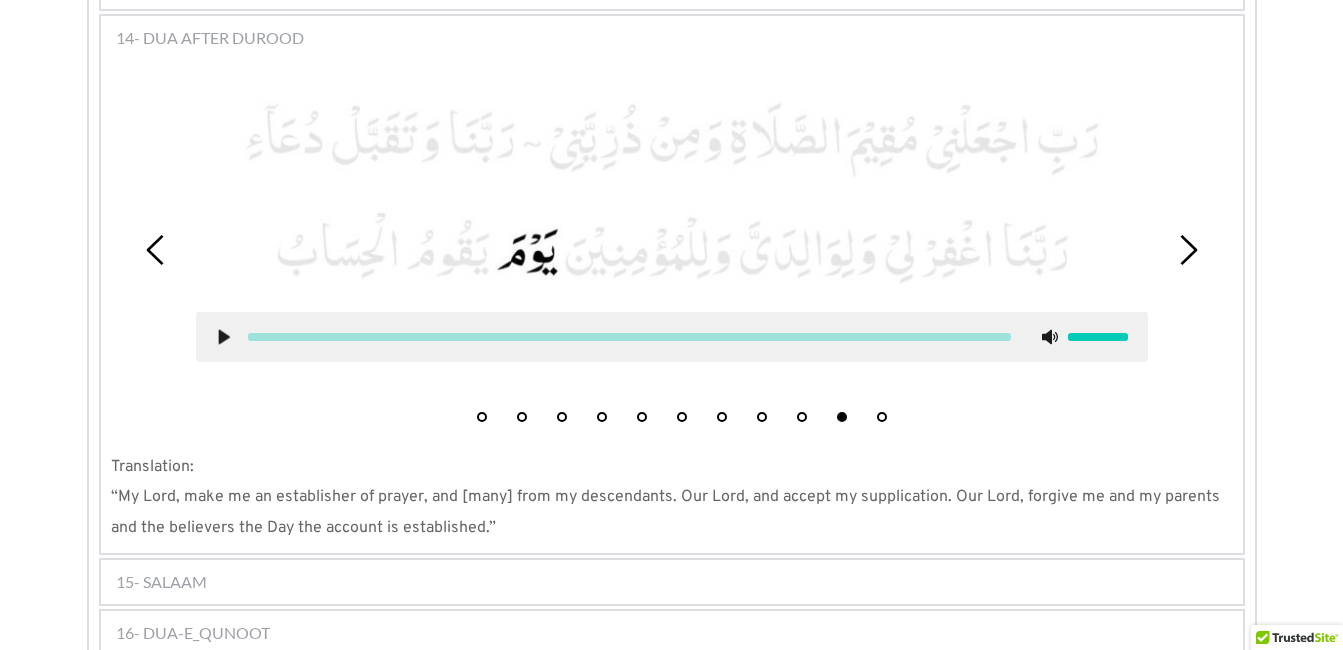 click at bounding box center [672, 337] 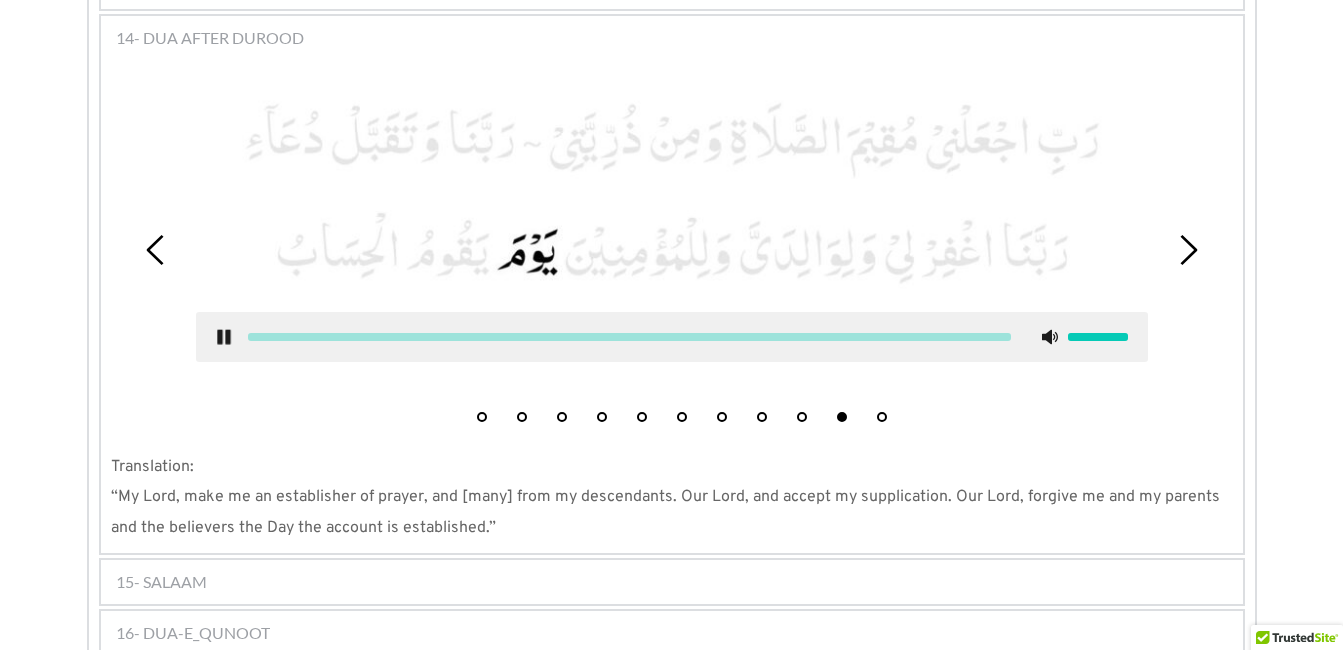 click 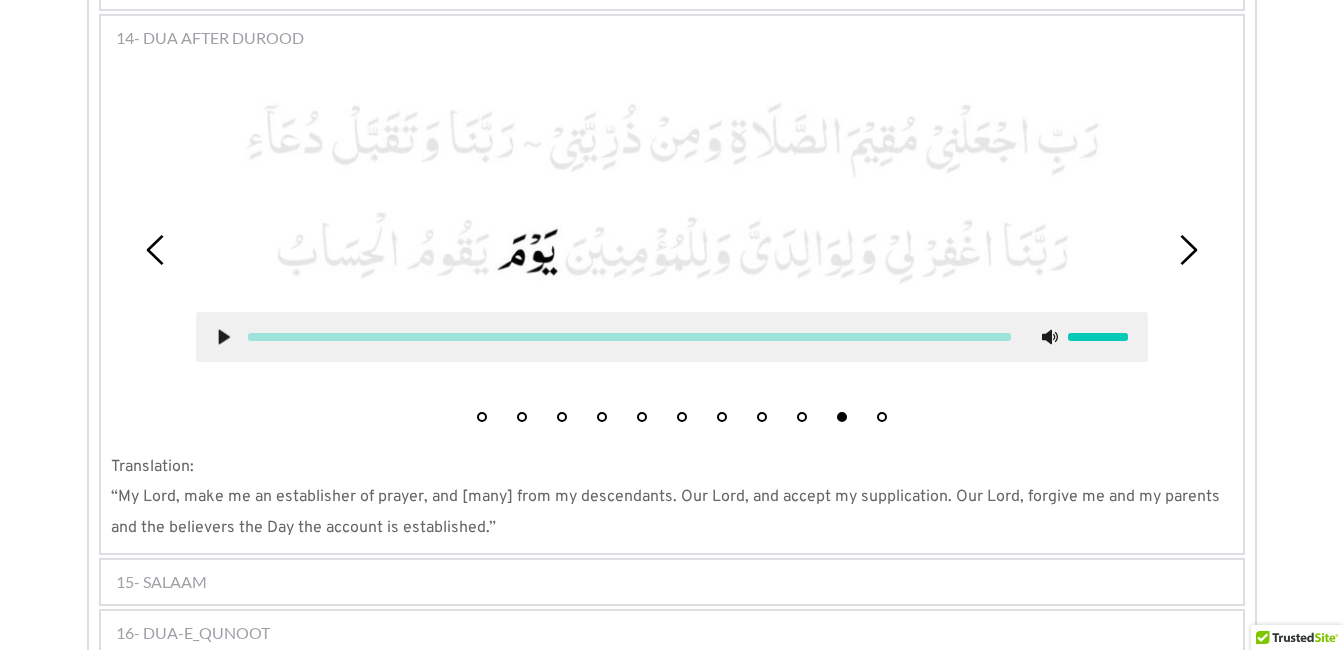 click 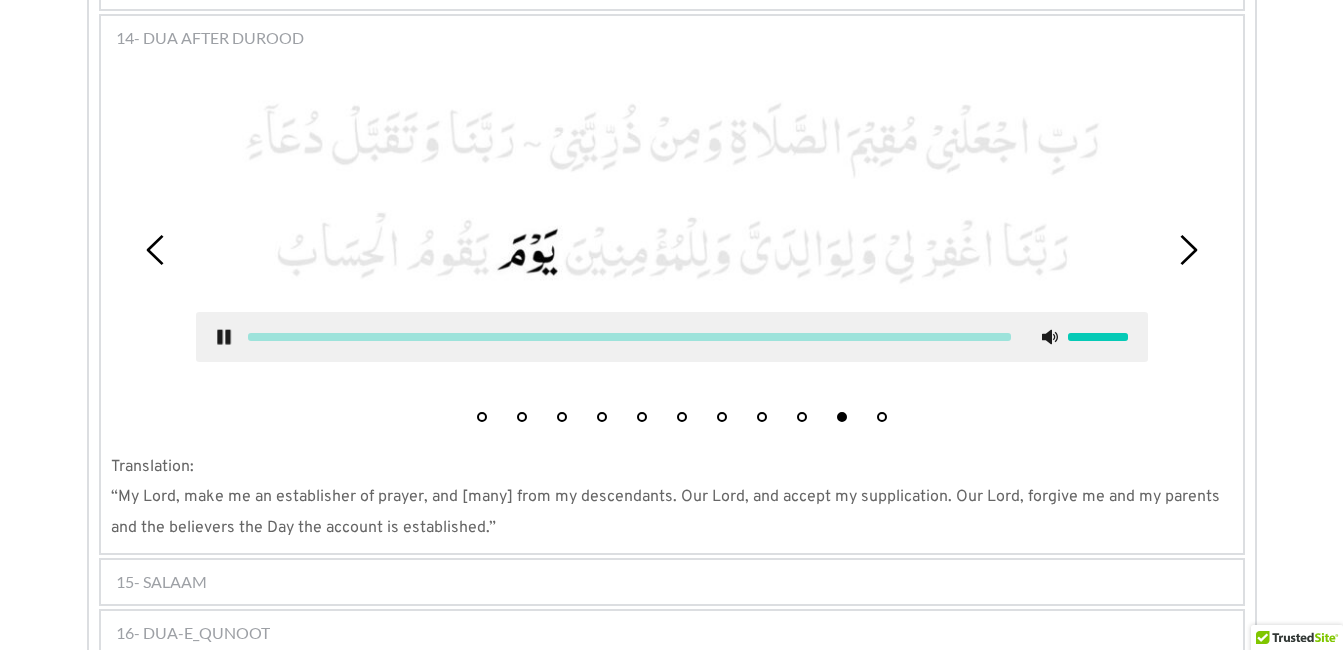click 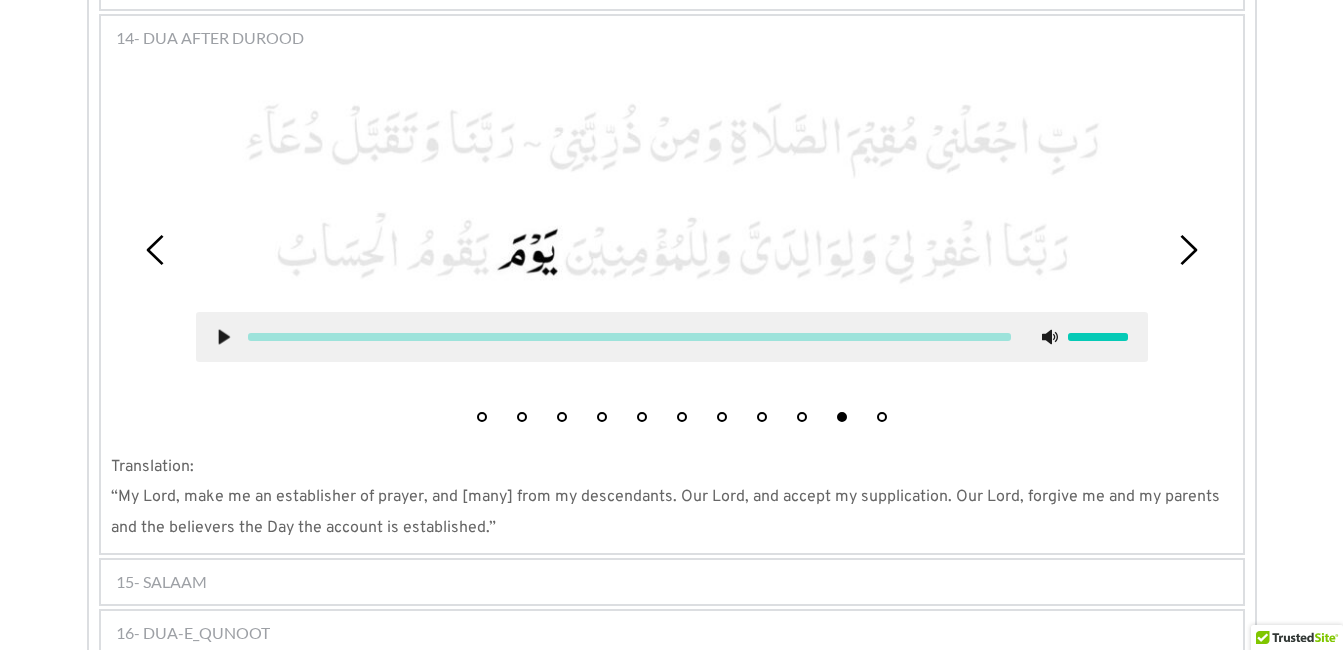 click on "11" at bounding box center [882, 417] 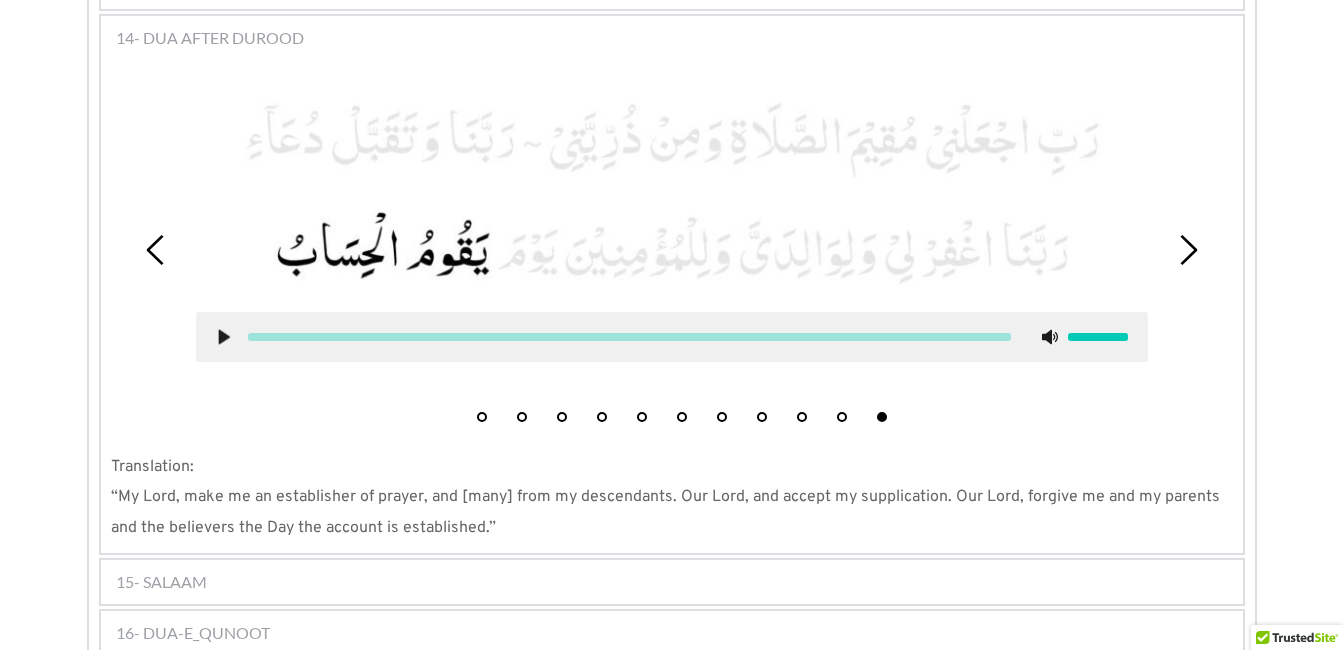 click 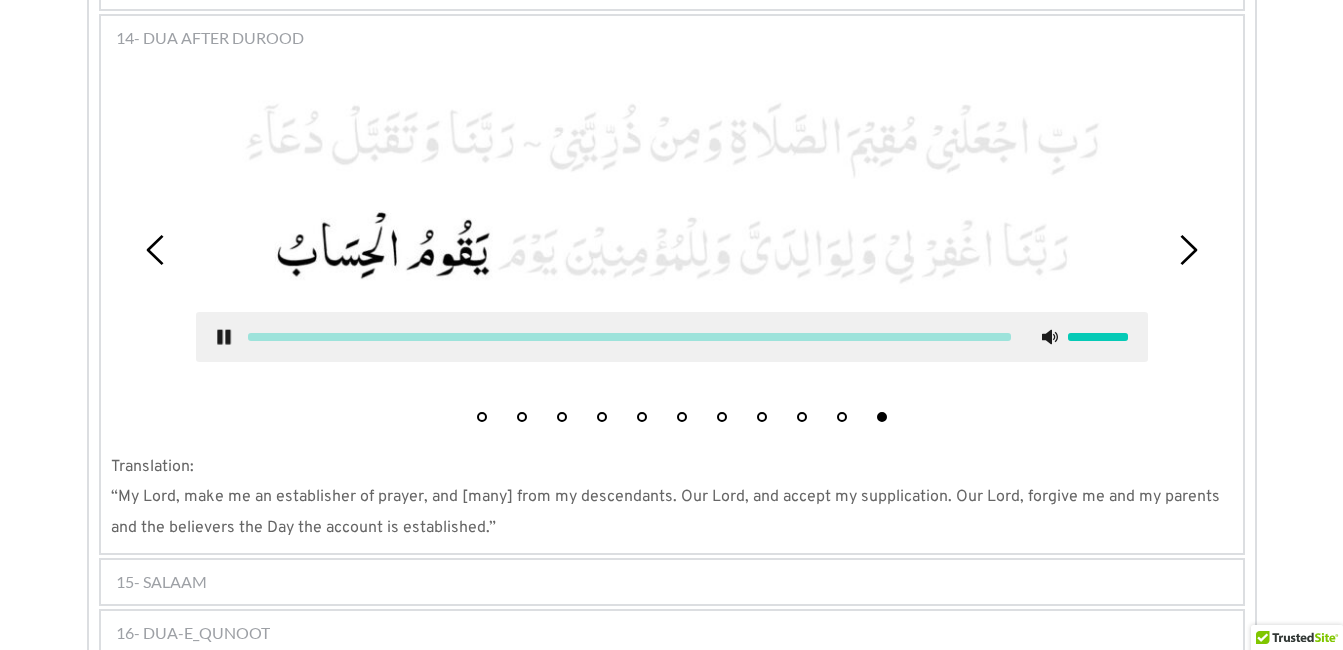 click 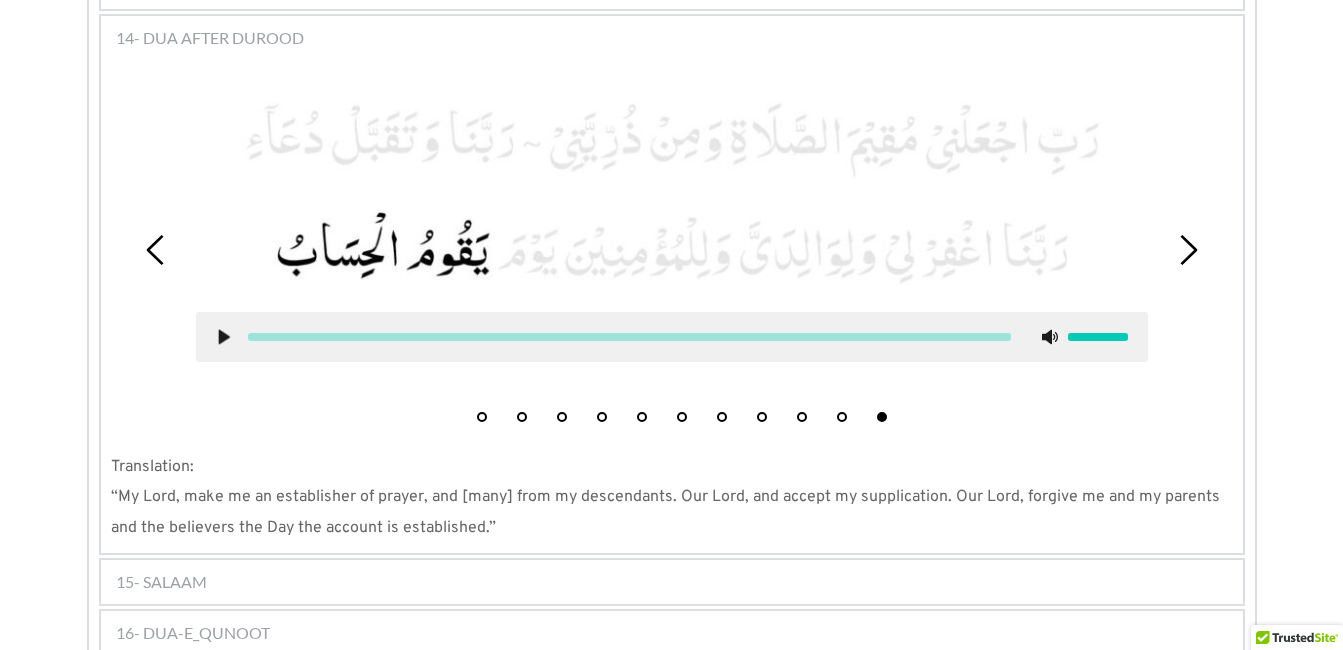 click on "1" at bounding box center [482, 417] 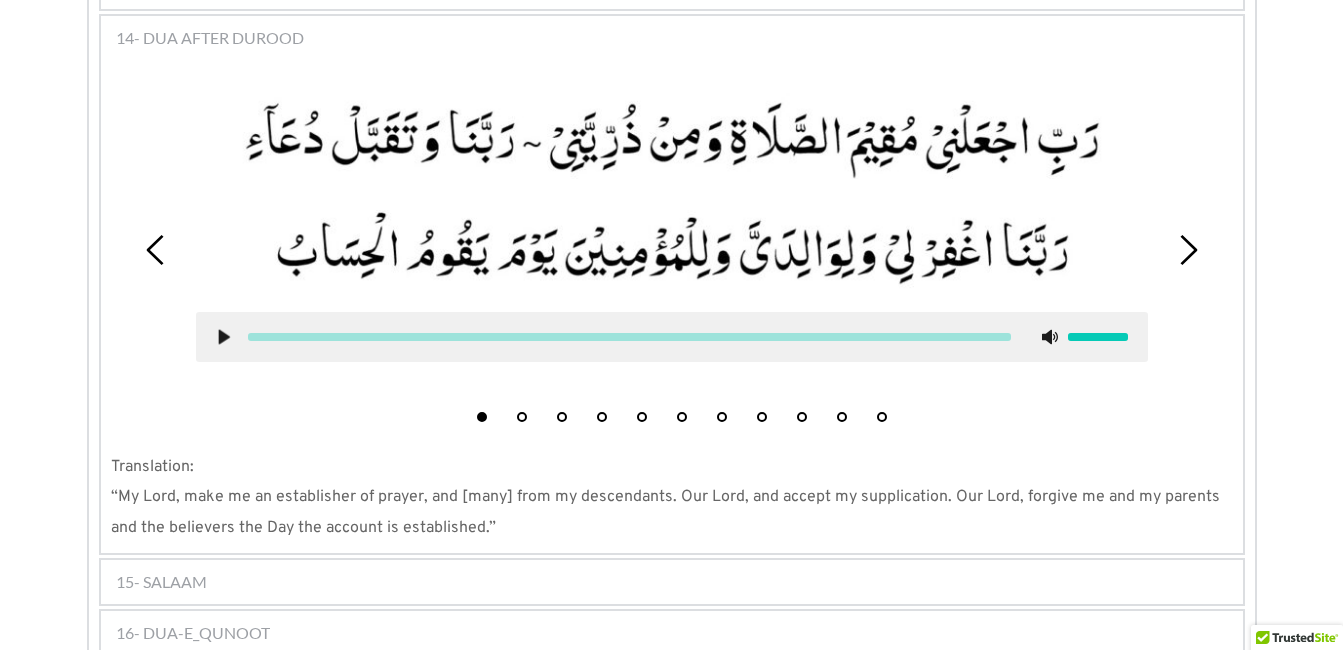 click 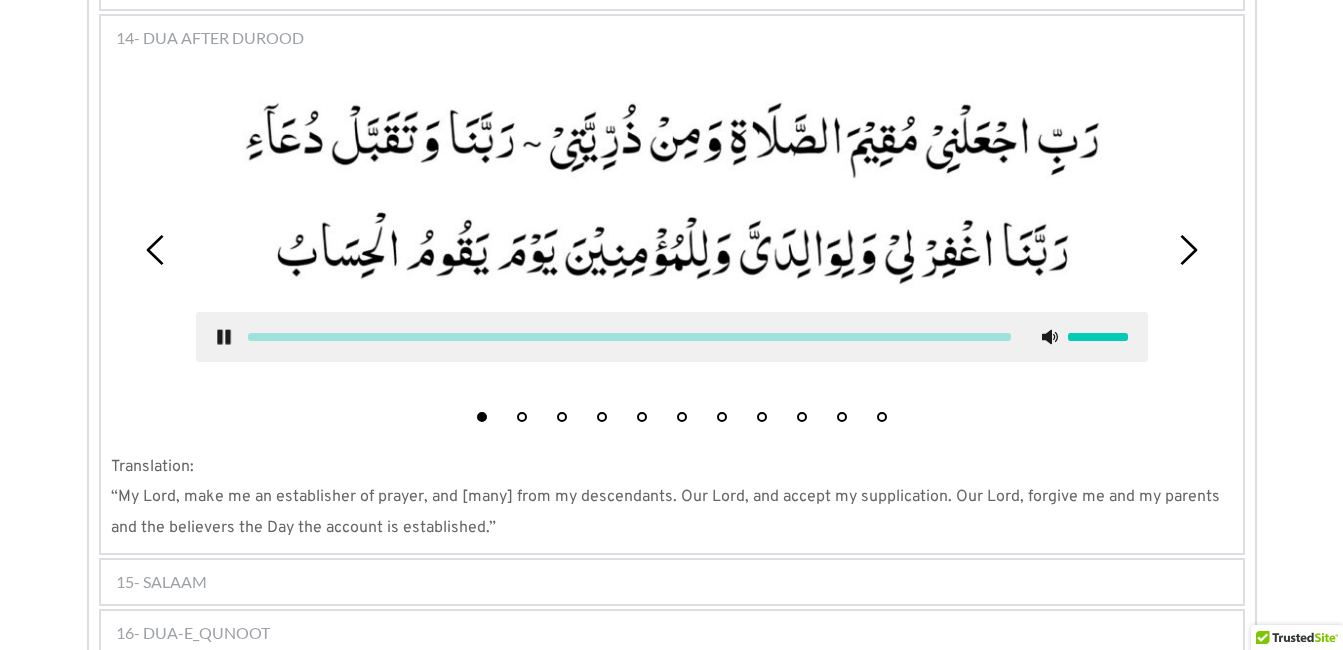 click at bounding box center (672, 337) 